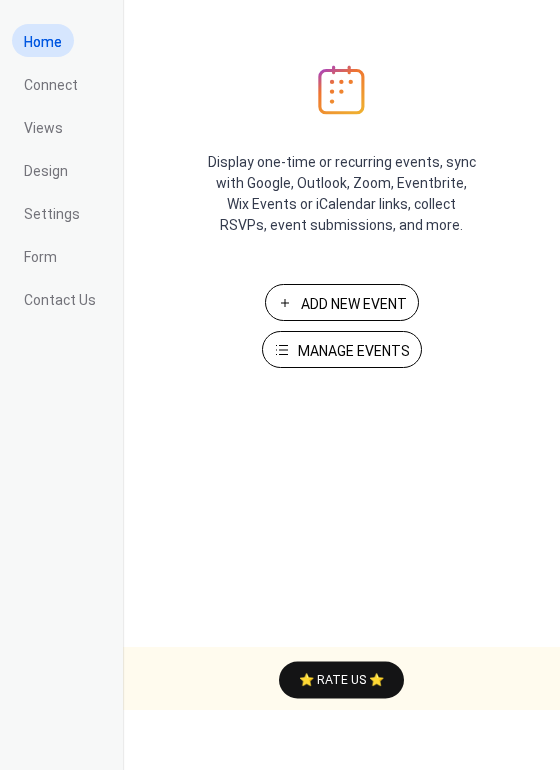 scroll, scrollTop: 0, scrollLeft: 0, axis: both 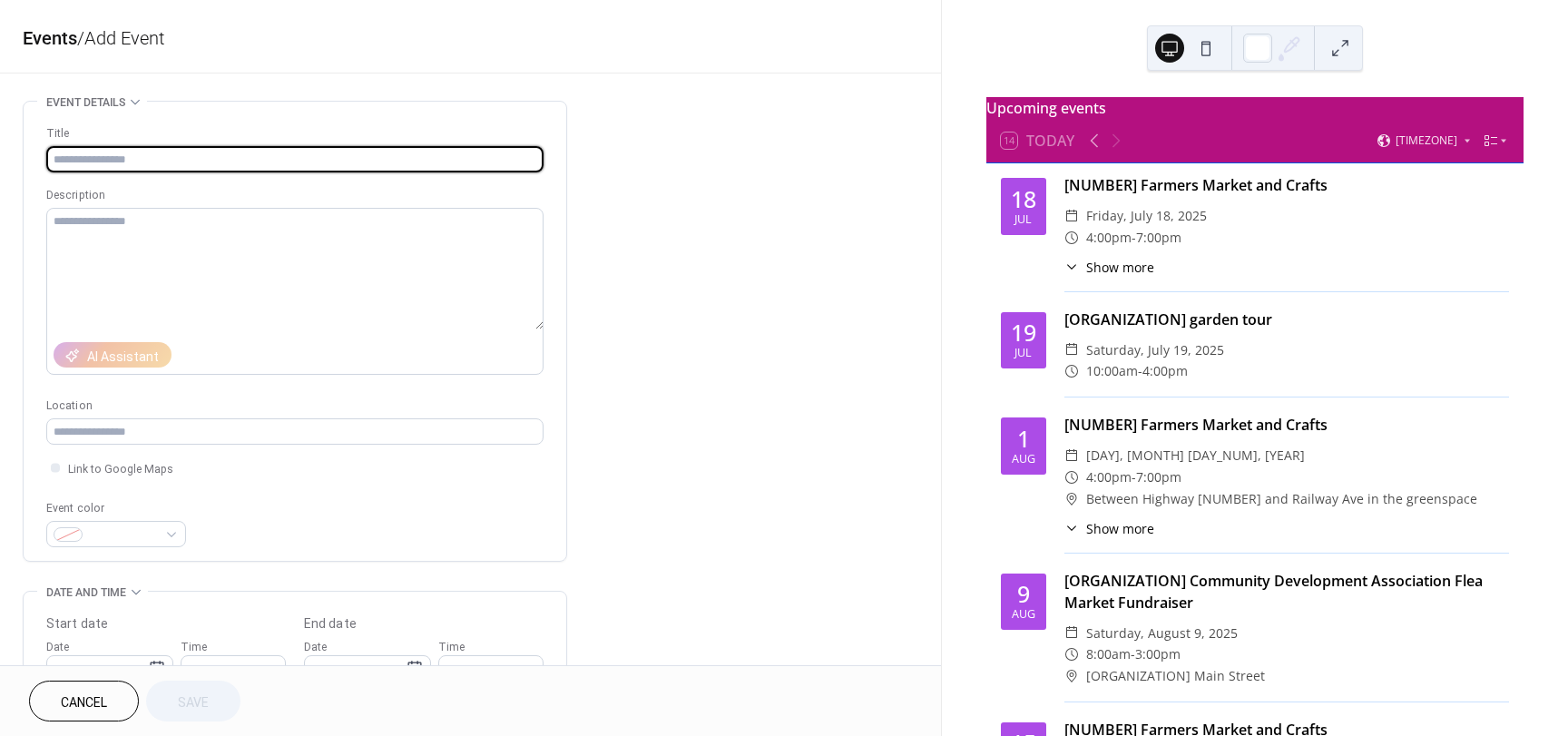 click at bounding box center (295, 159) 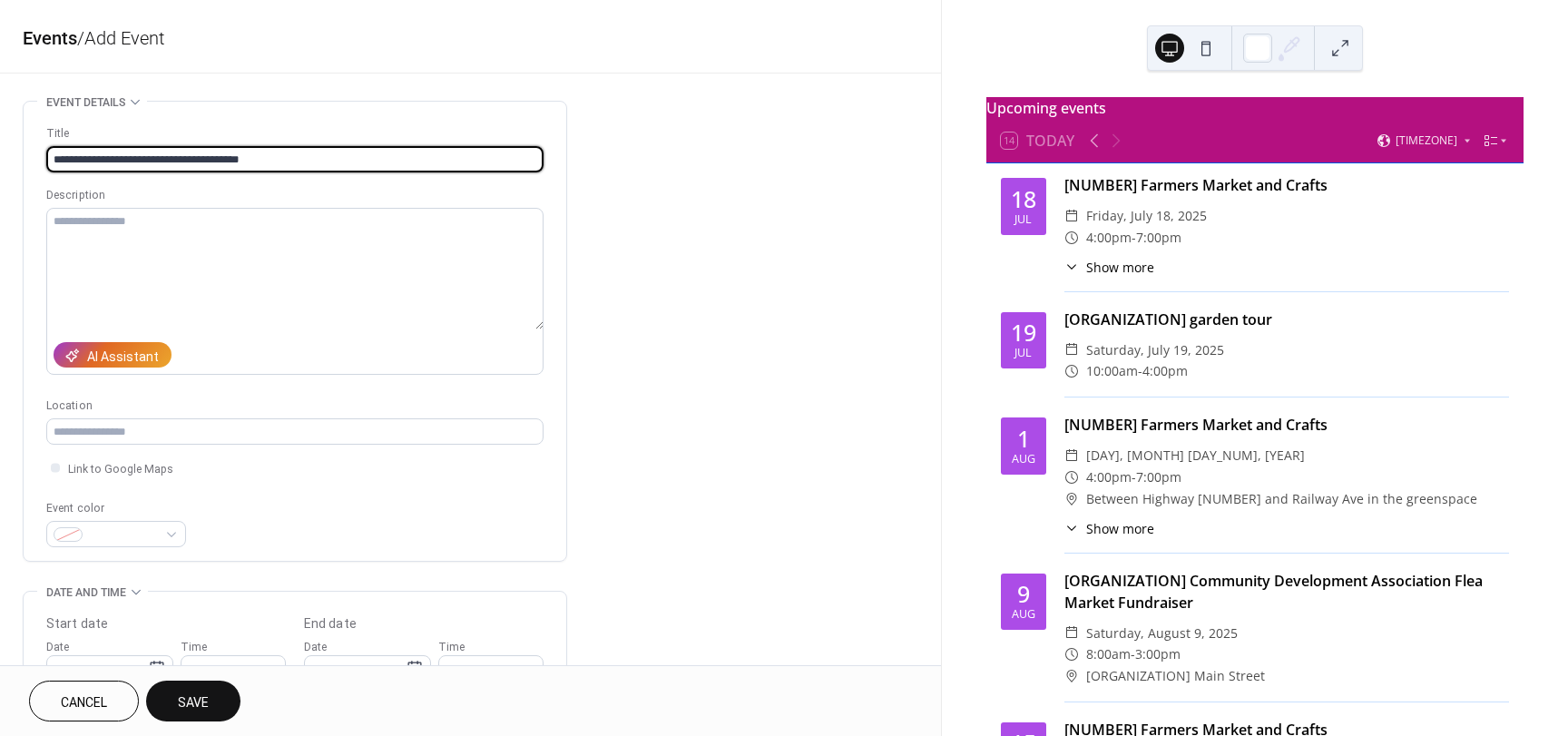 type on "**********" 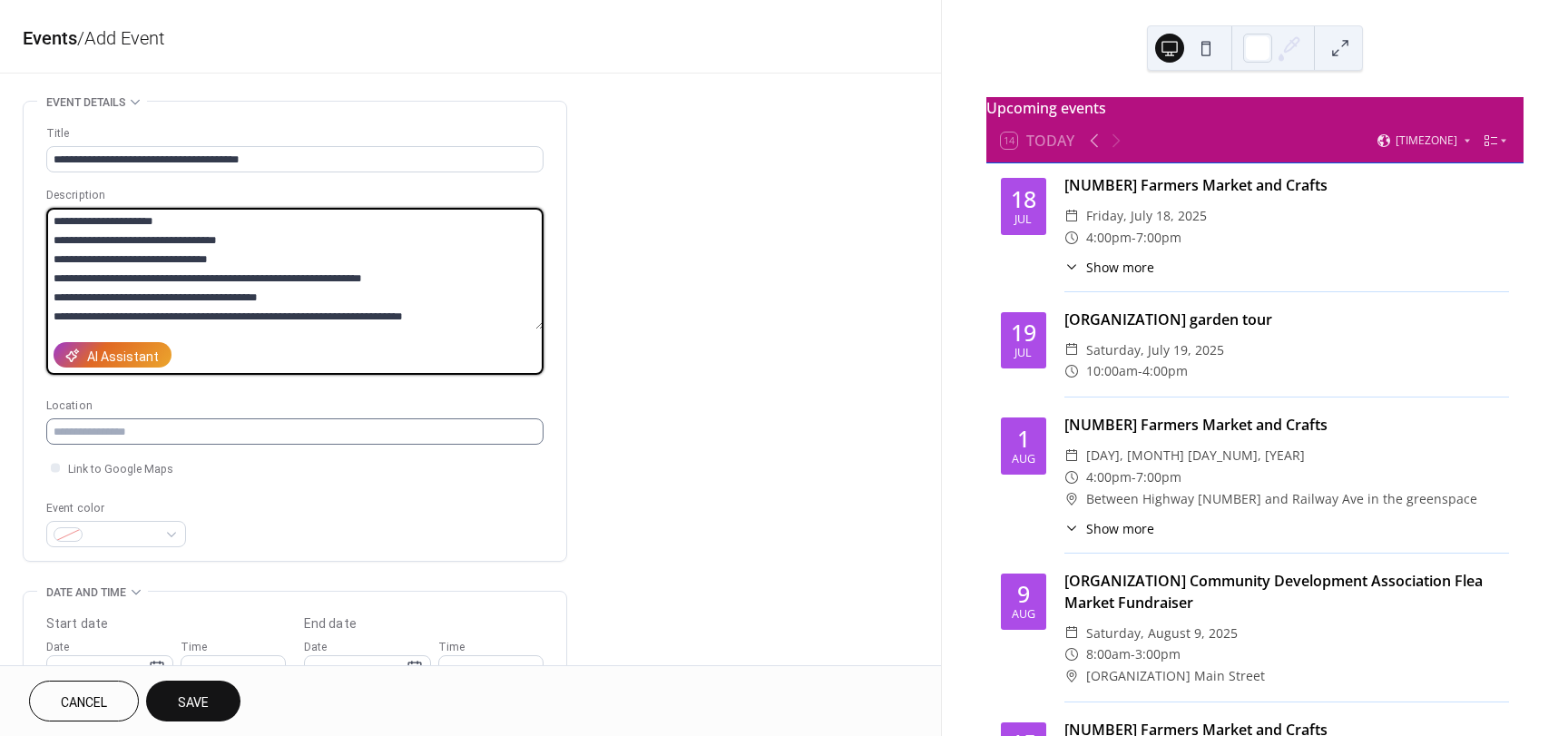 type on "**********" 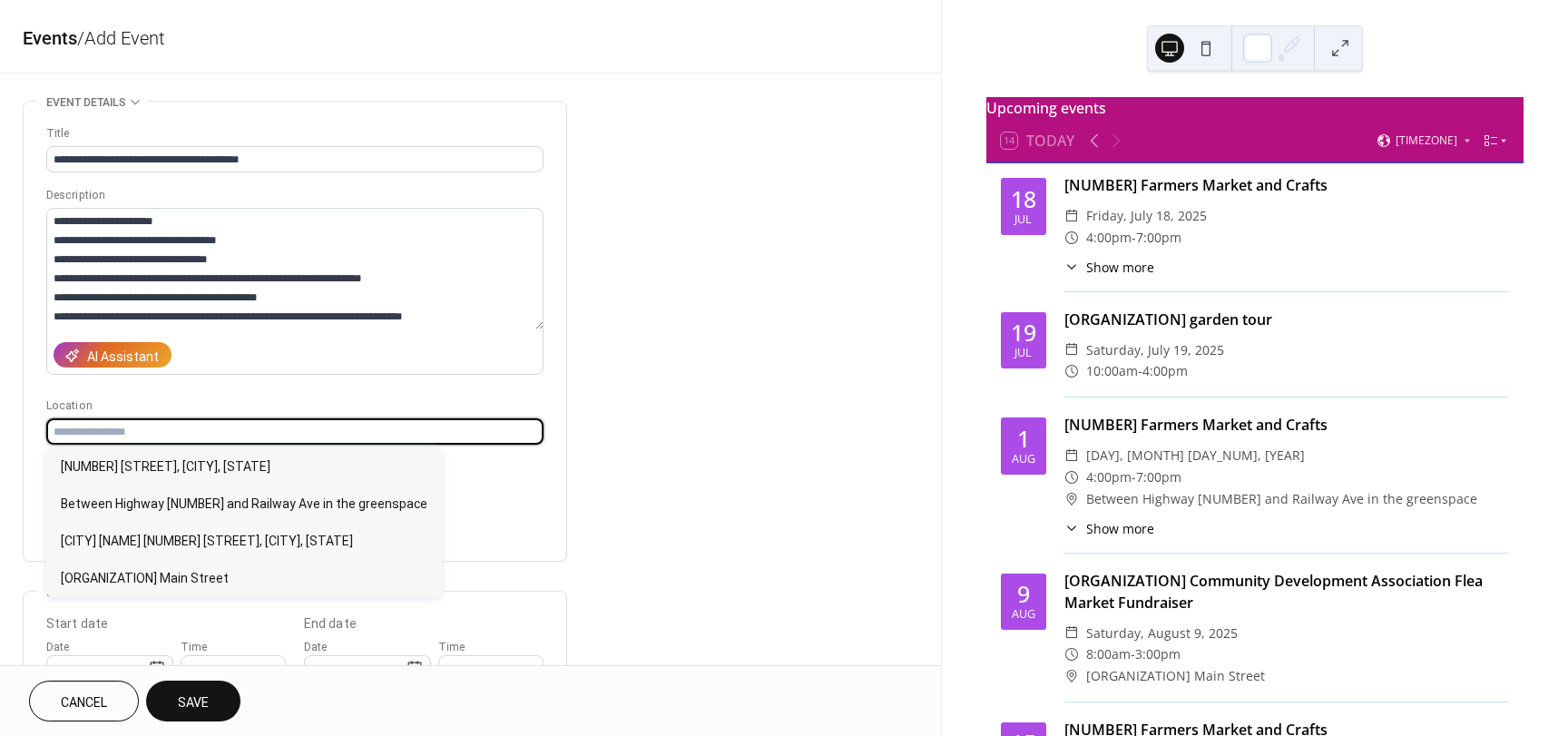 click at bounding box center [295, 431] 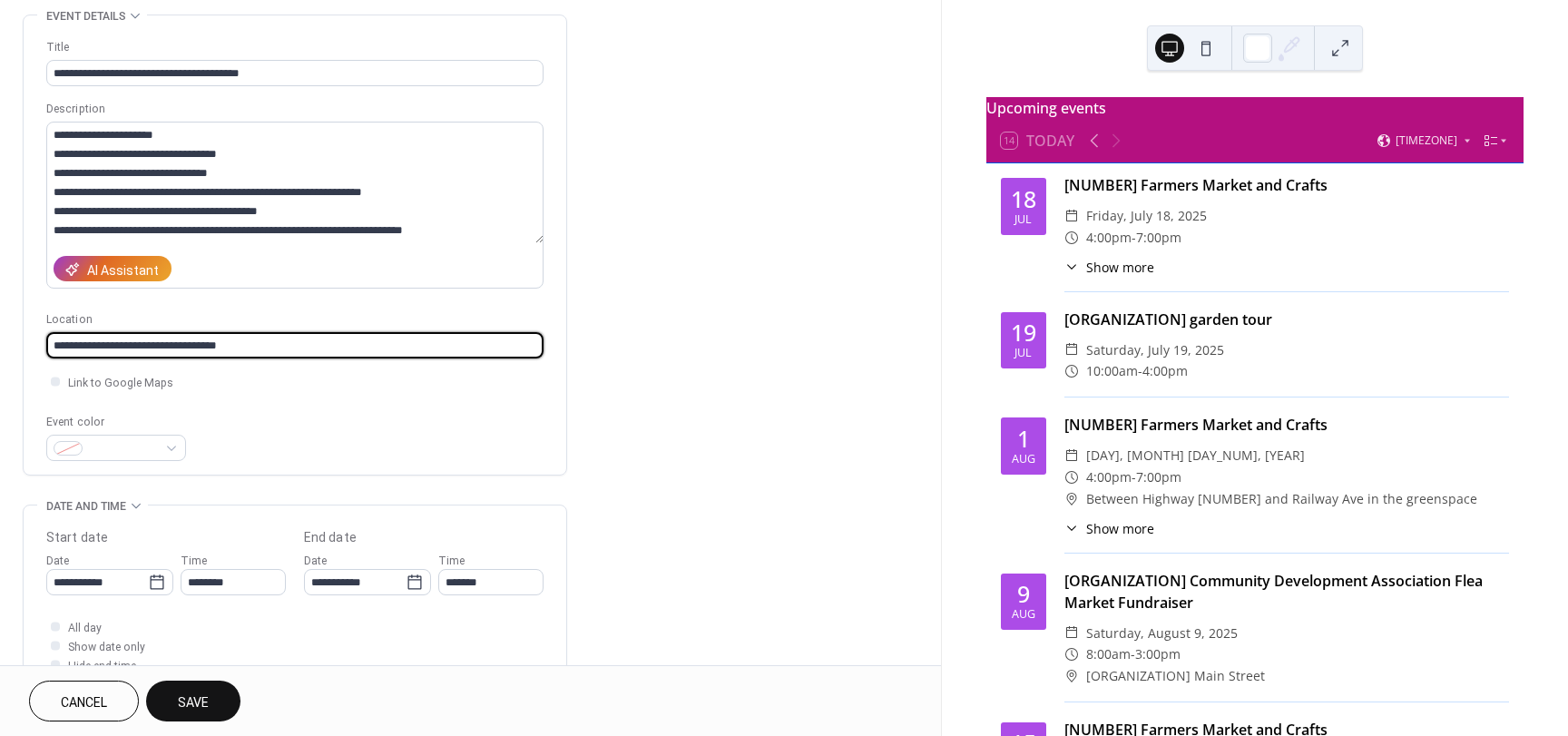 scroll, scrollTop: 91, scrollLeft: 0, axis: vertical 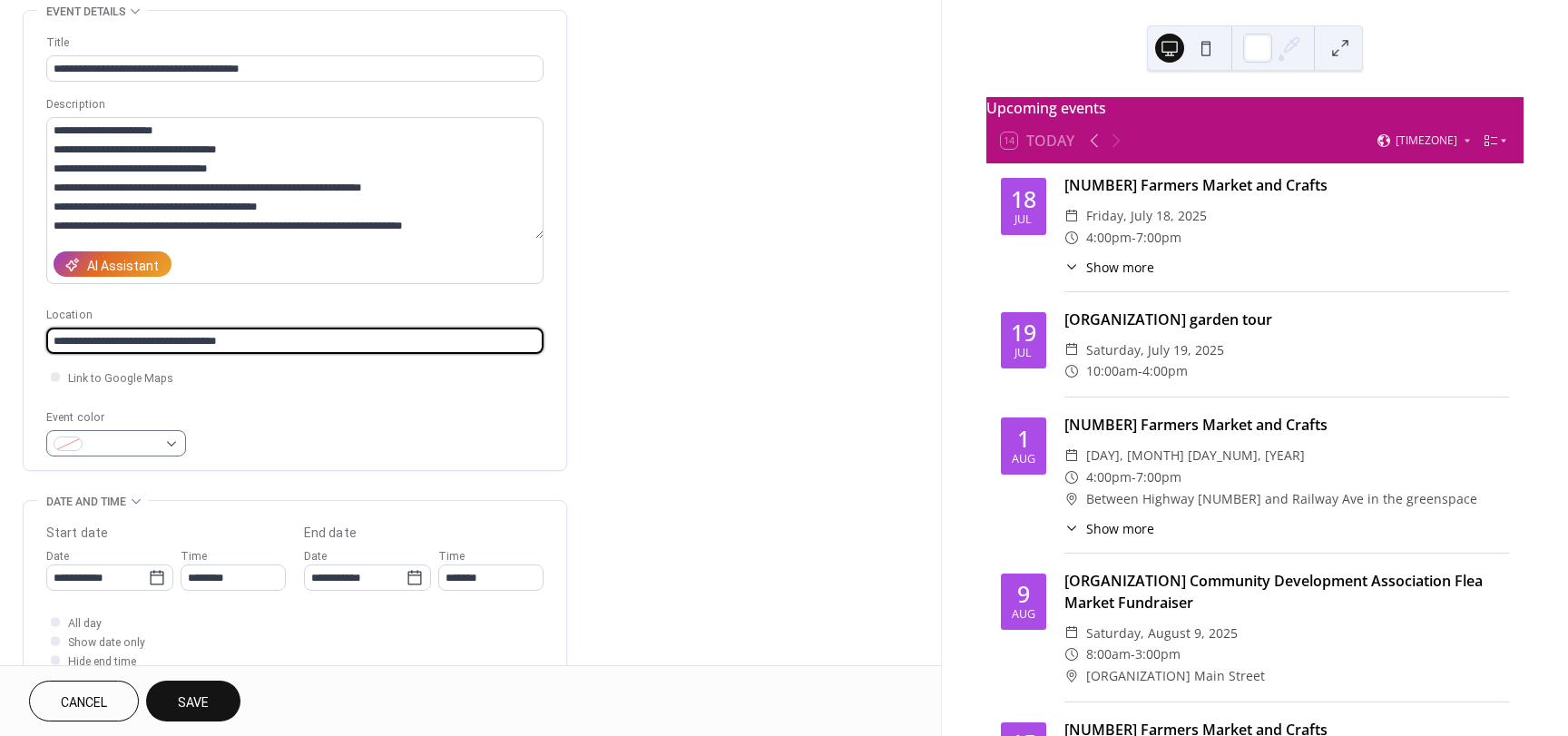 type on "**********" 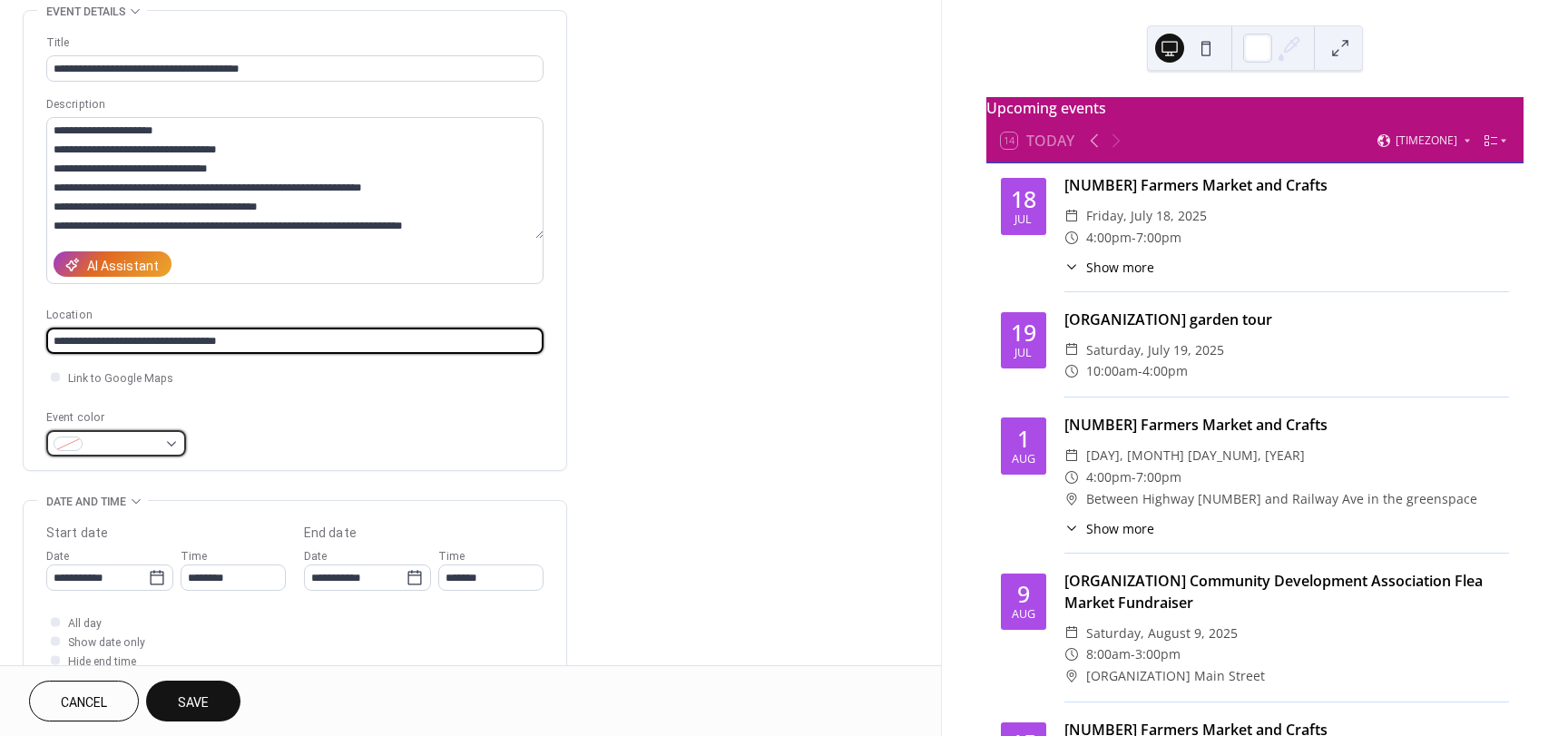 click at bounding box center [116, 443] 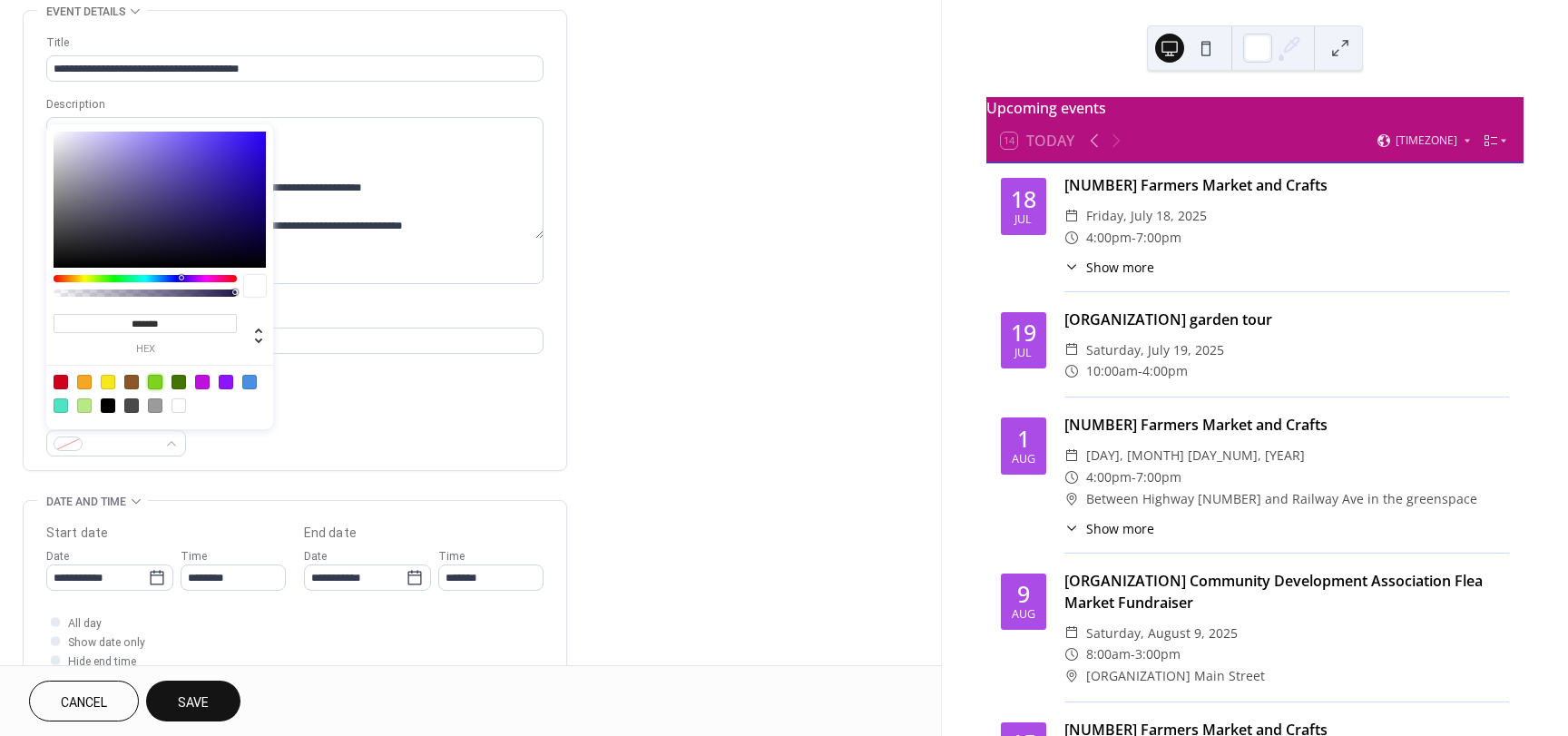 click at bounding box center (155, 382) 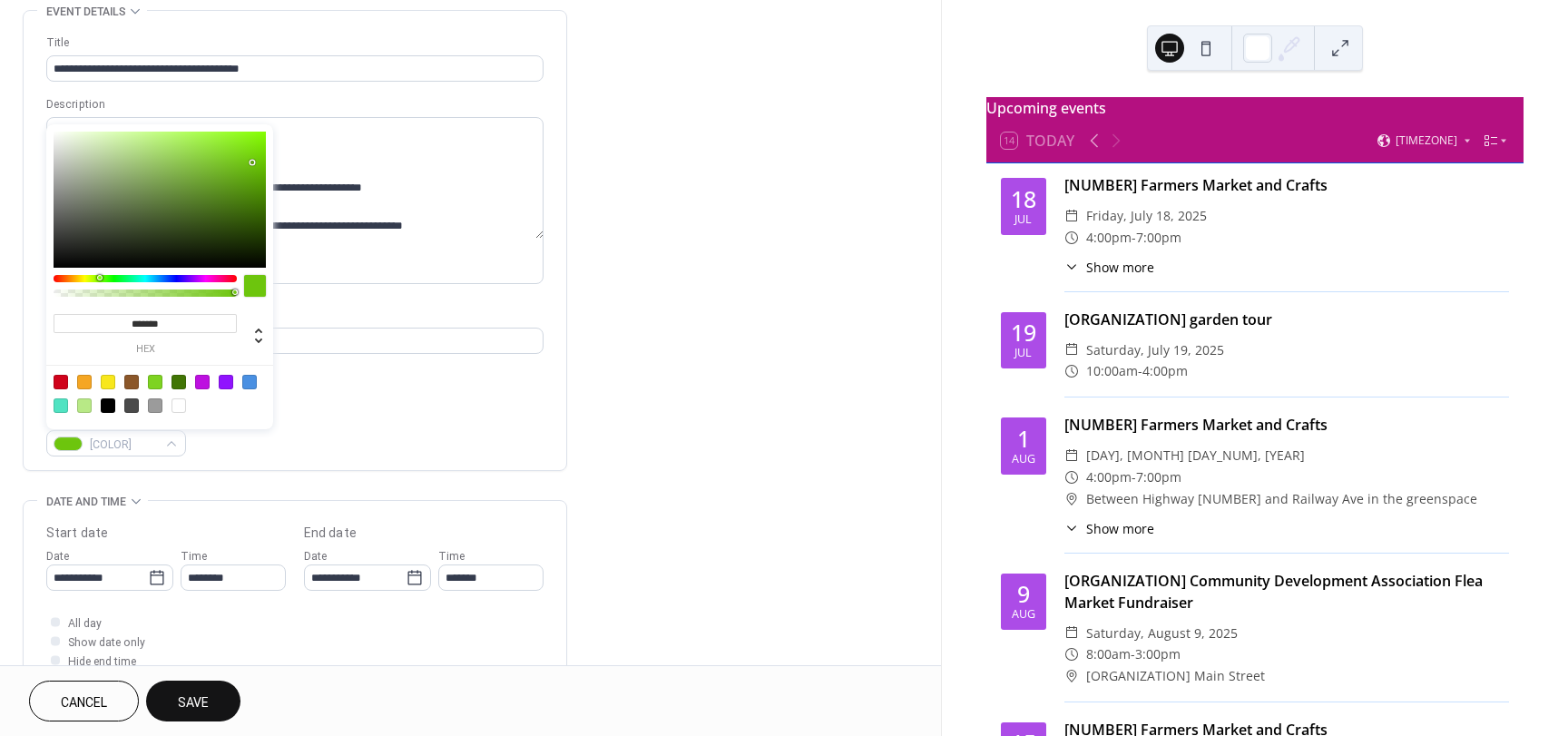 type on "*******" 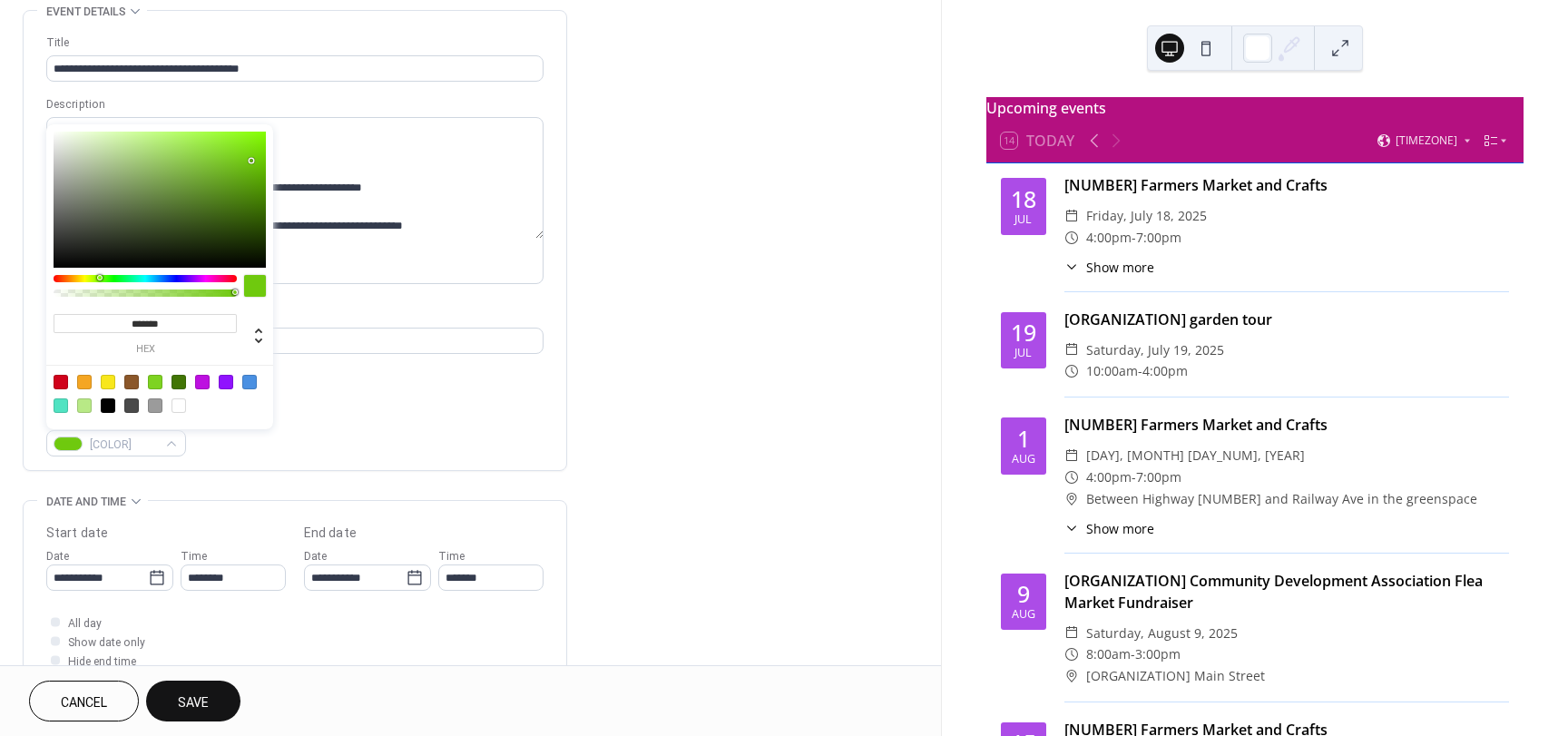 drag, startPoint x: 234, startPoint y: 154, endPoint x: 251, endPoint y: 161, distance: 18.384776 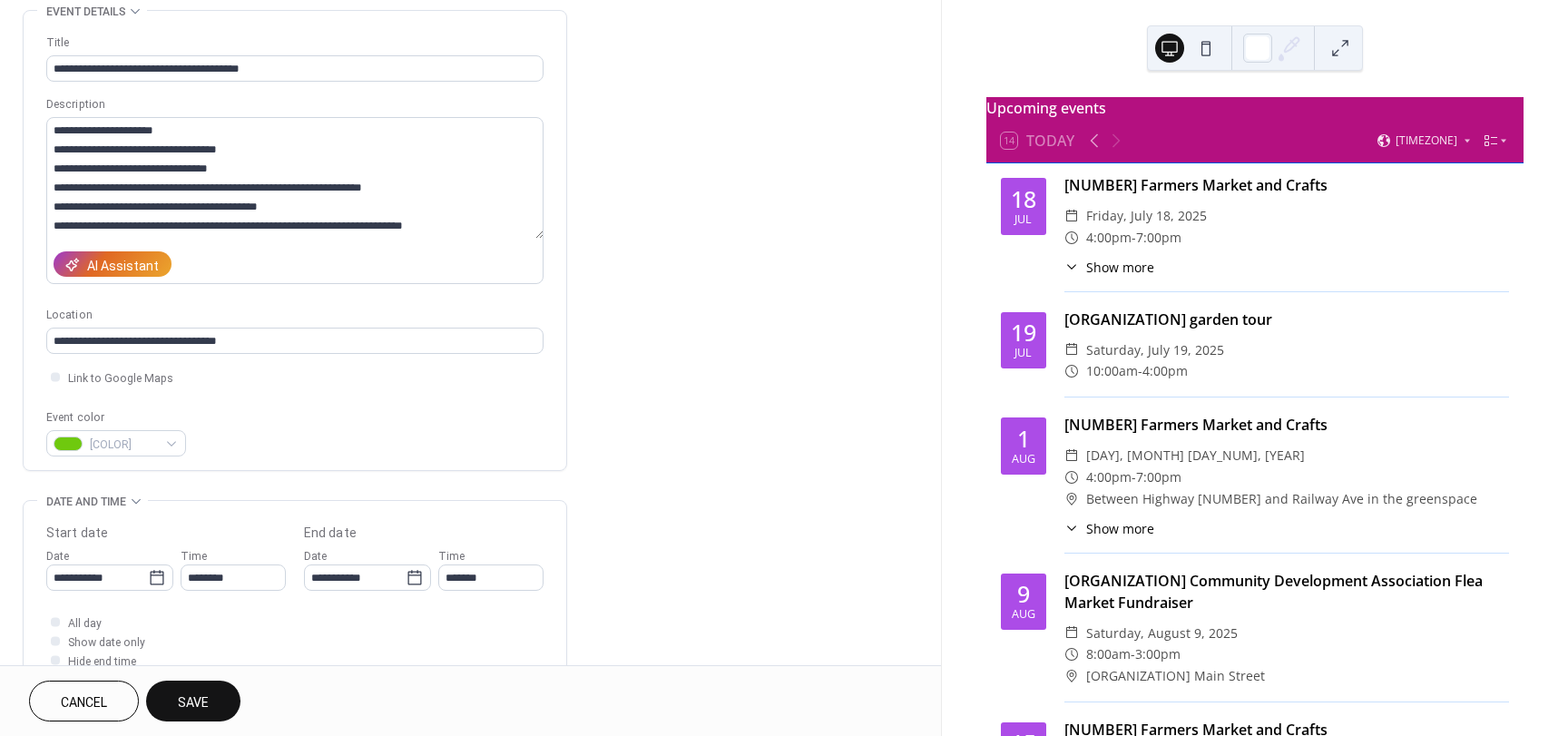 click on "Event color [COLOR]" at bounding box center (295, 432) 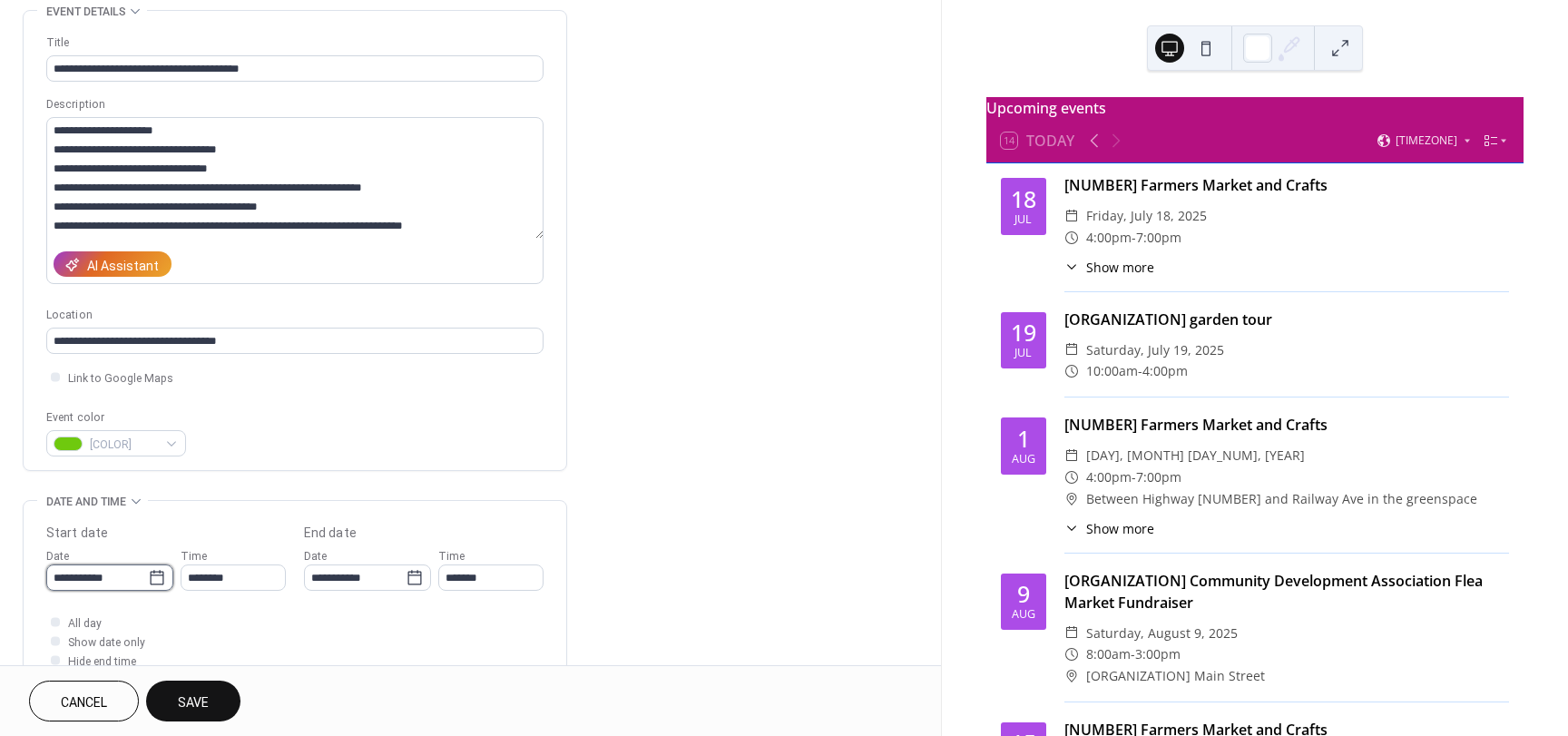 click on "**********" at bounding box center [97, 577] 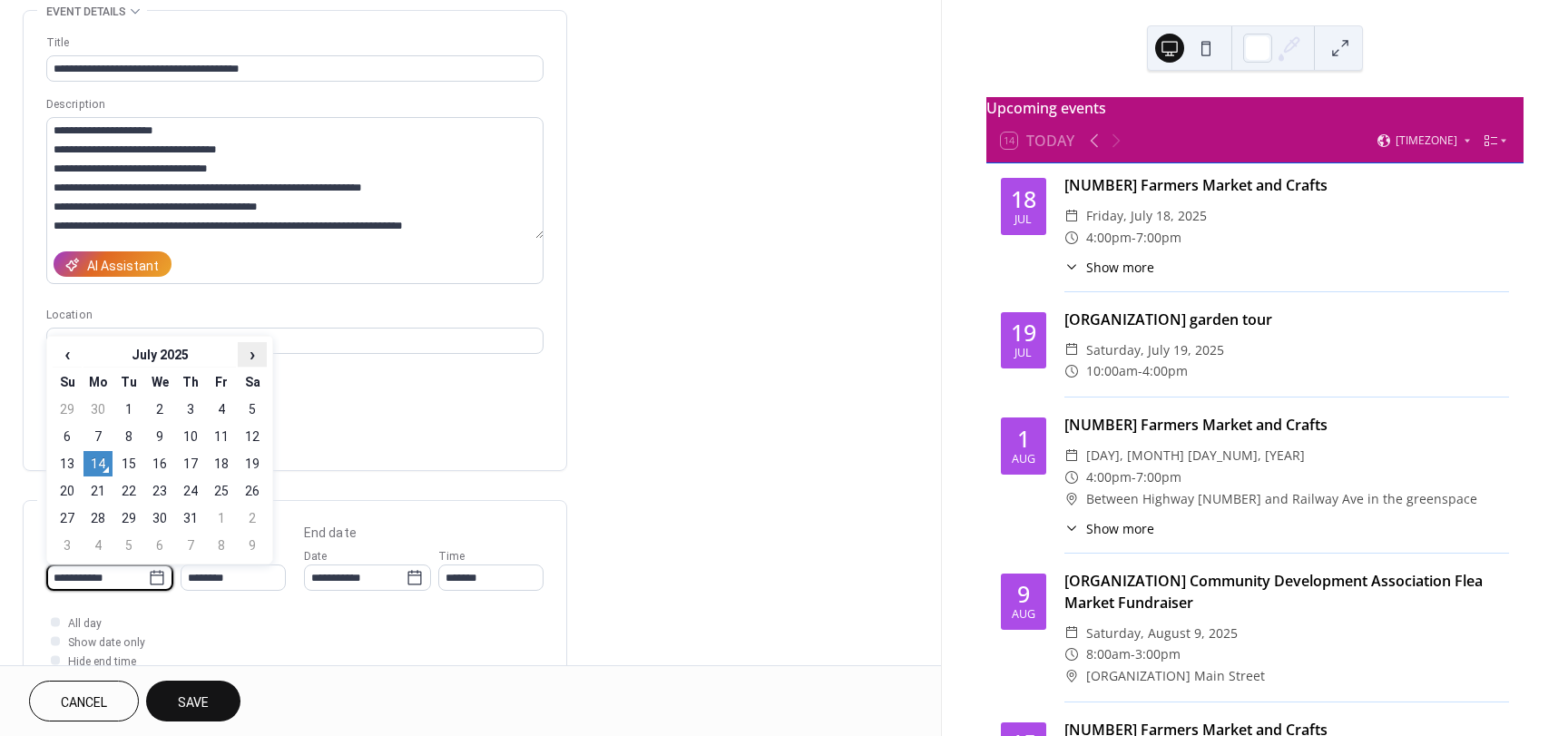 click on "›" at bounding box center (252, 354) 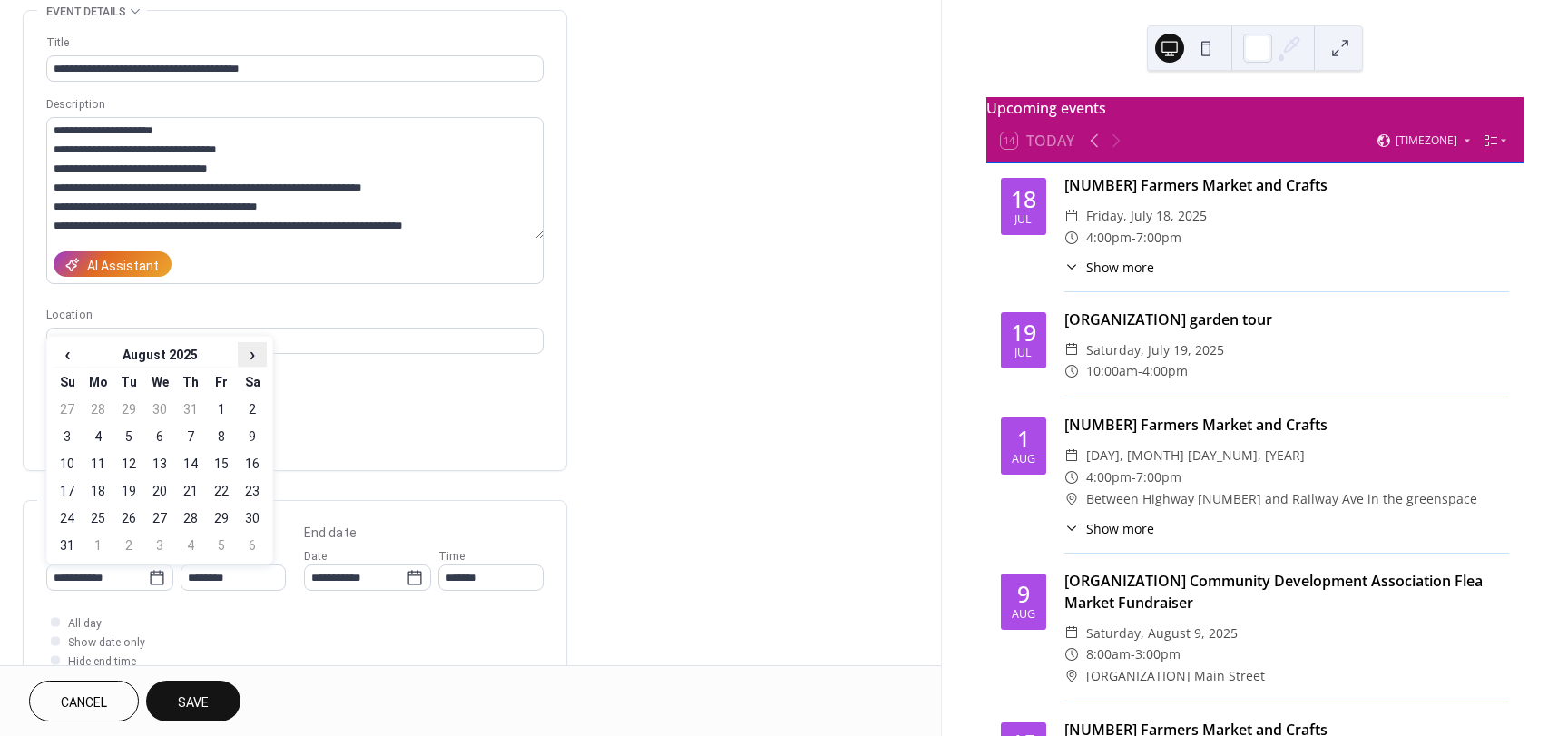 click on "›" at bounding box center [252, 354] 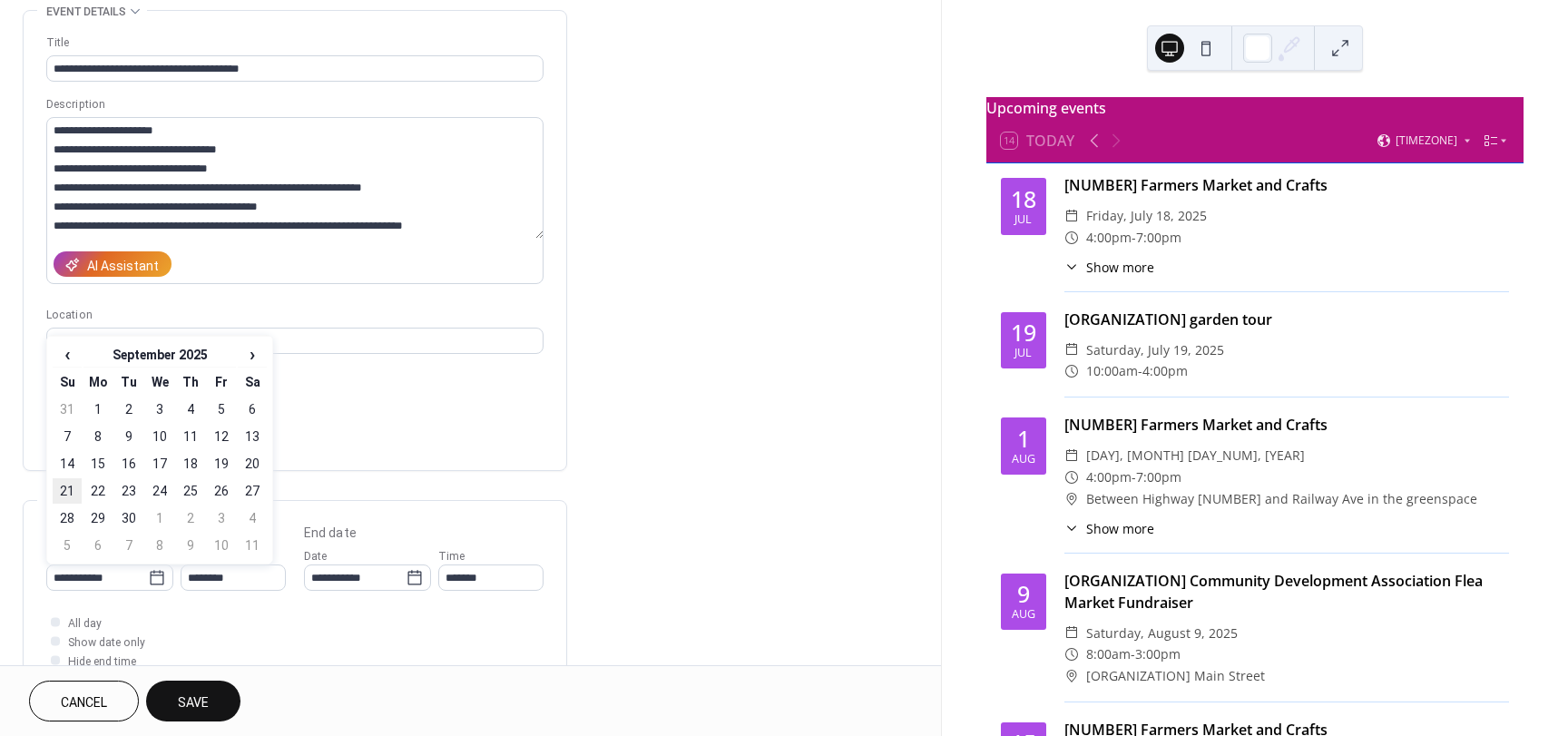 click on "21" at bounding box center (67, 491) 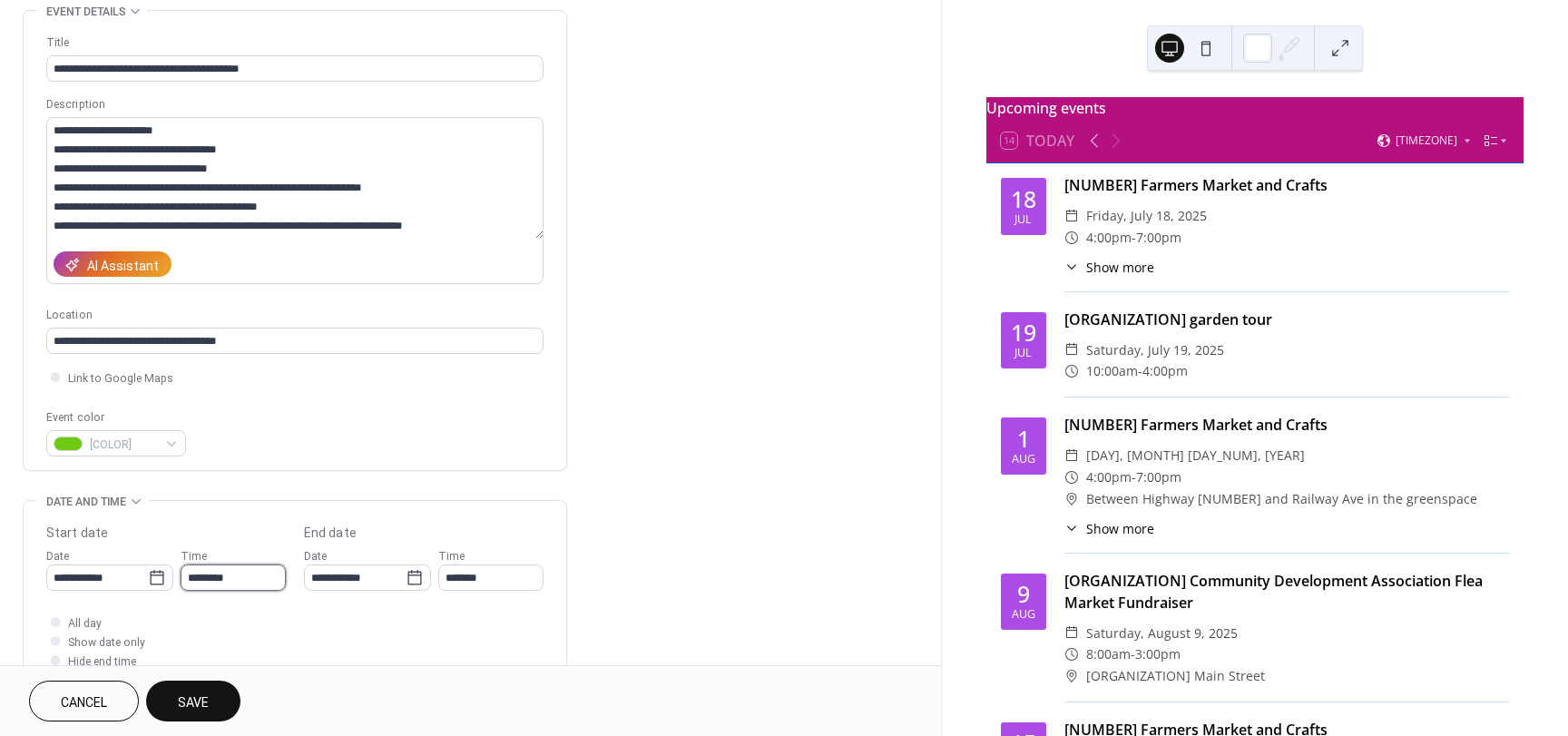 click on "********" at bounding box center [233, 577] 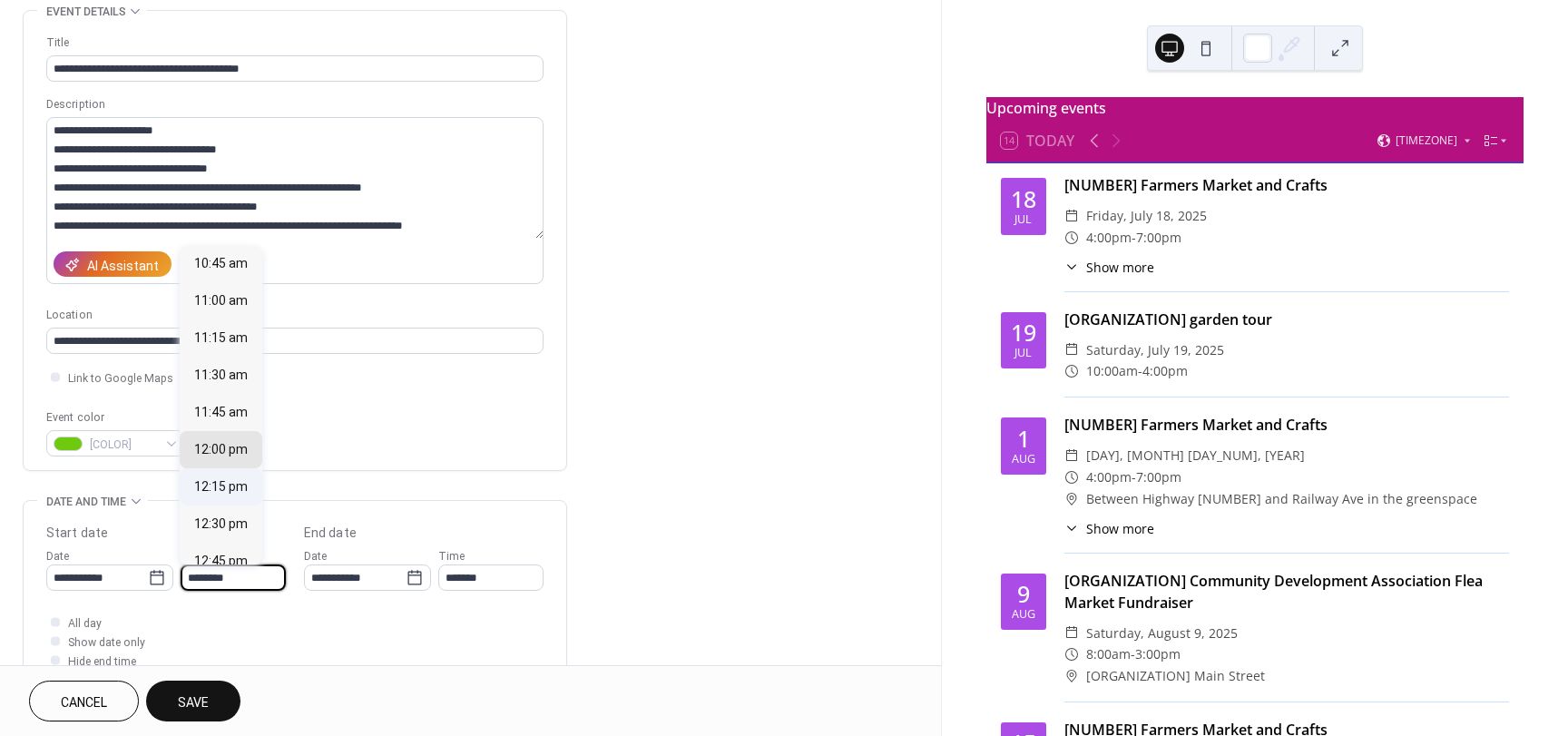 scroll, scrollTop: 1423, scrollLeft: 0, axis: vertical 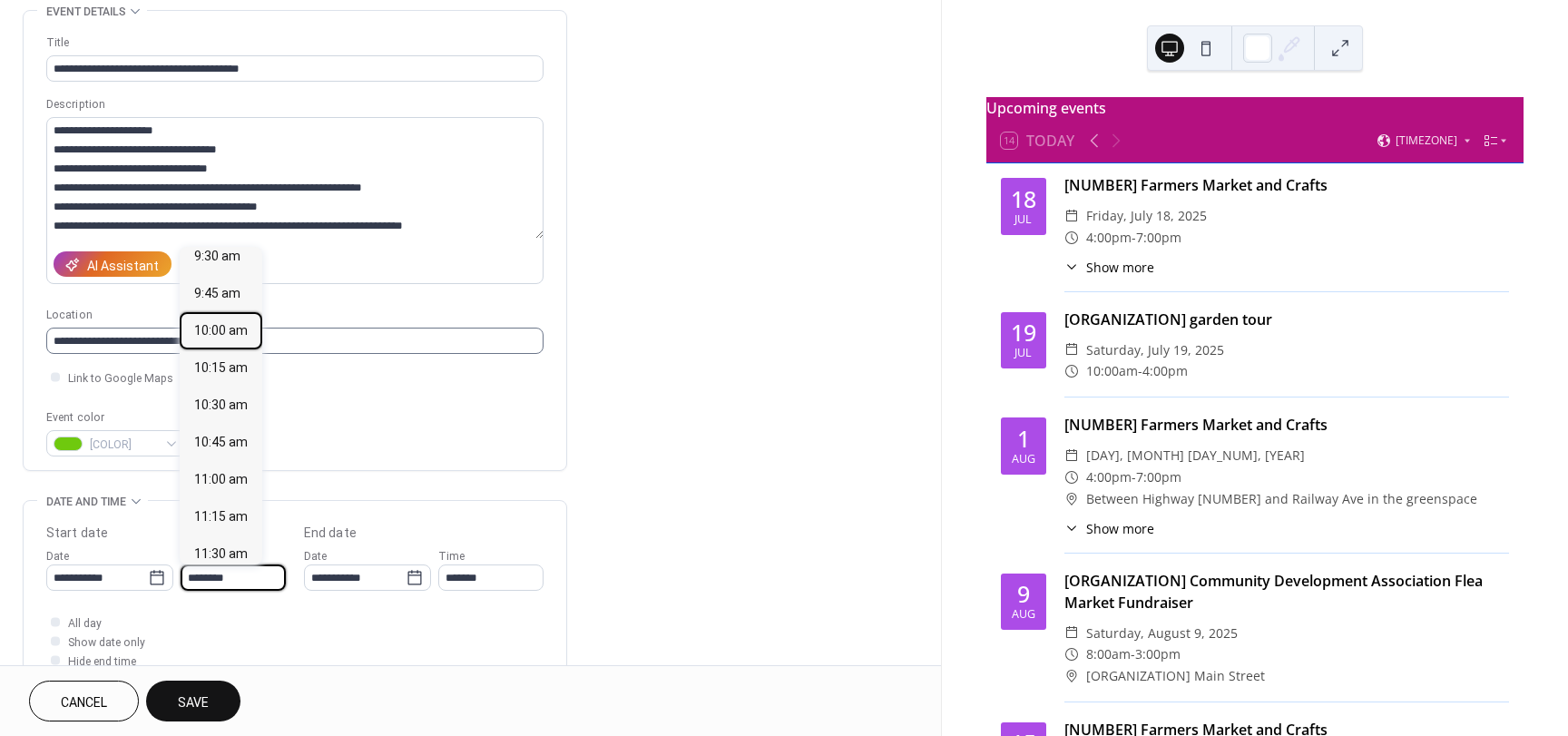 click on "10:00 am" at bounding box center [220, 330] 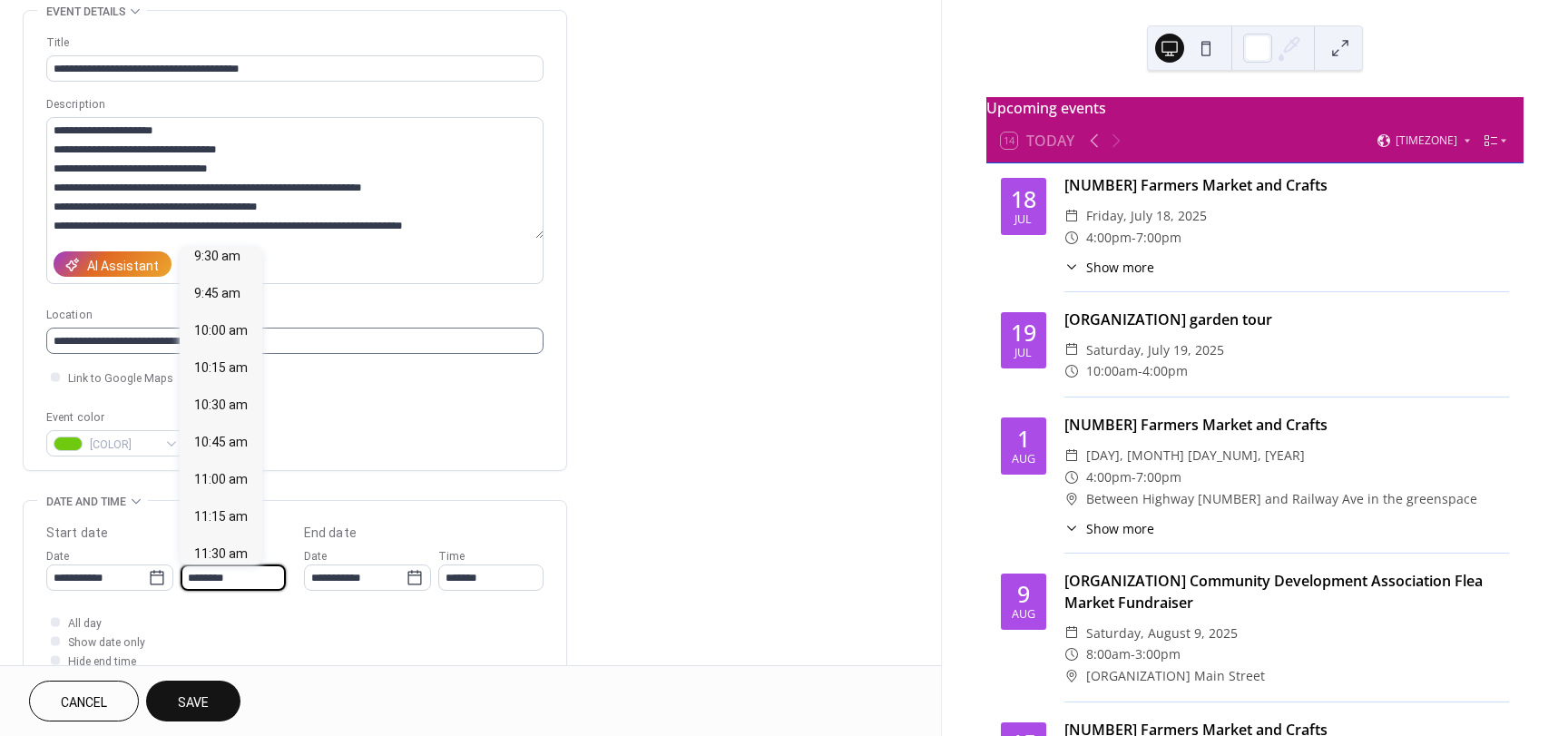 type on "********" 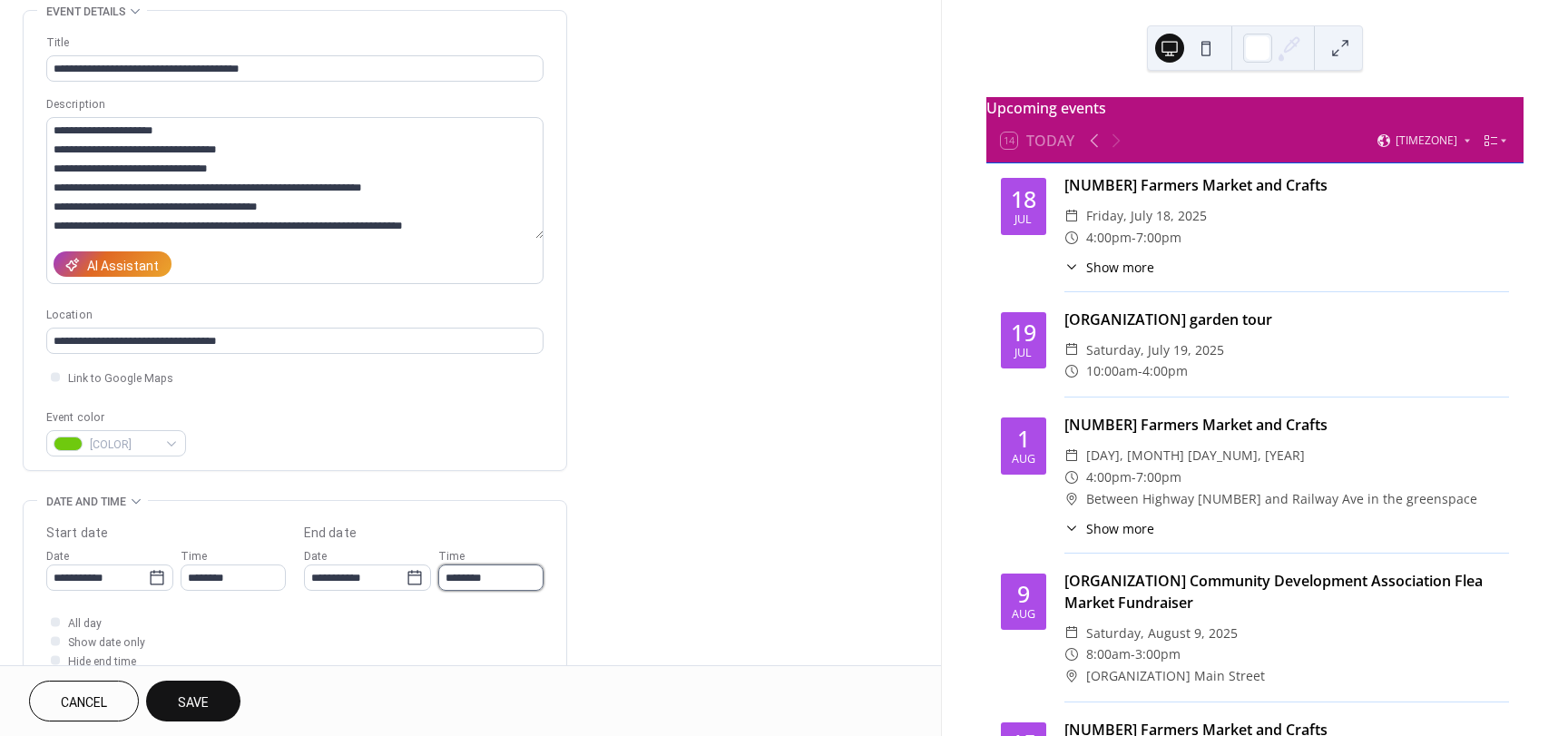 click on "********" at bounding box center [491, 577] 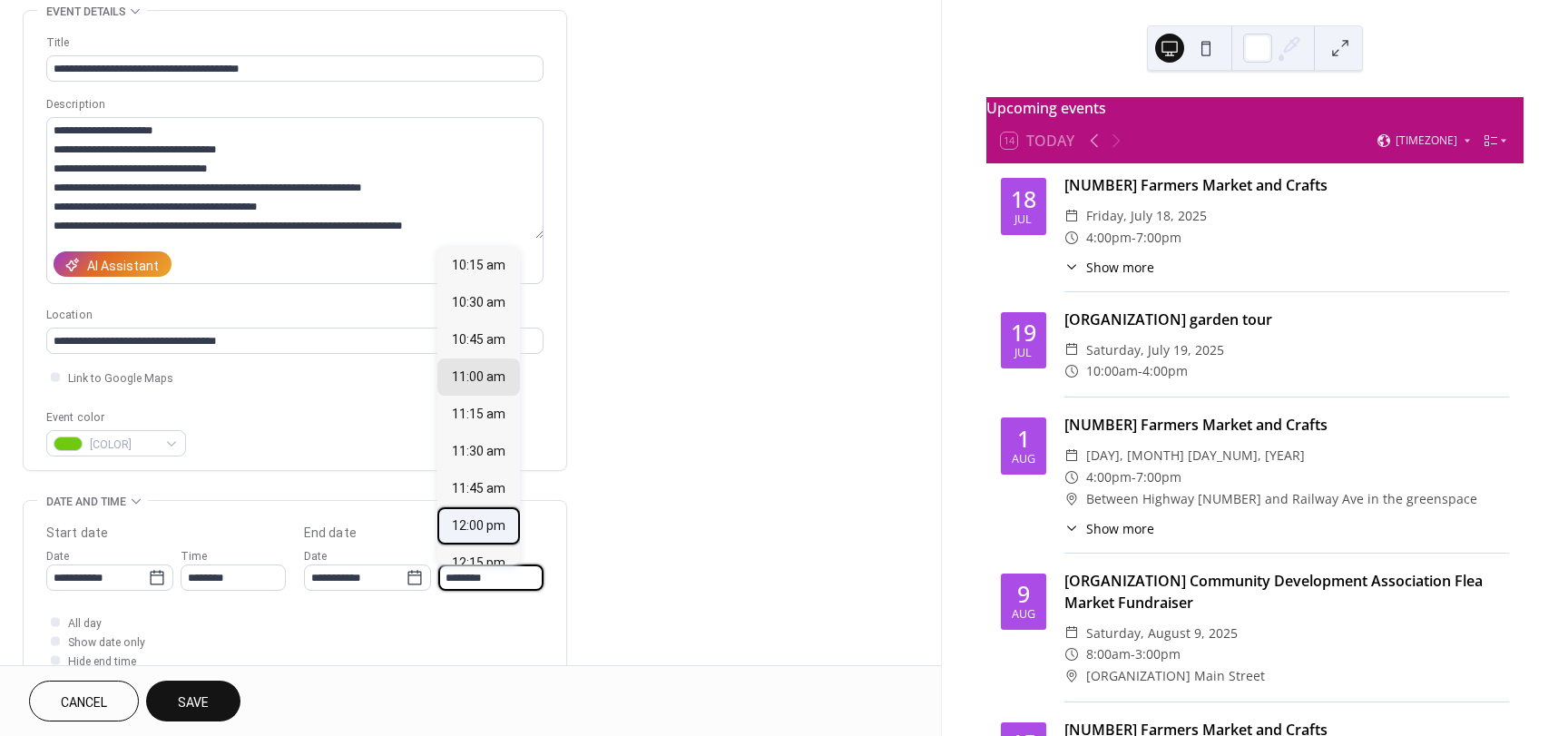click on "12:00 pm" at bounding box center [478, 525] 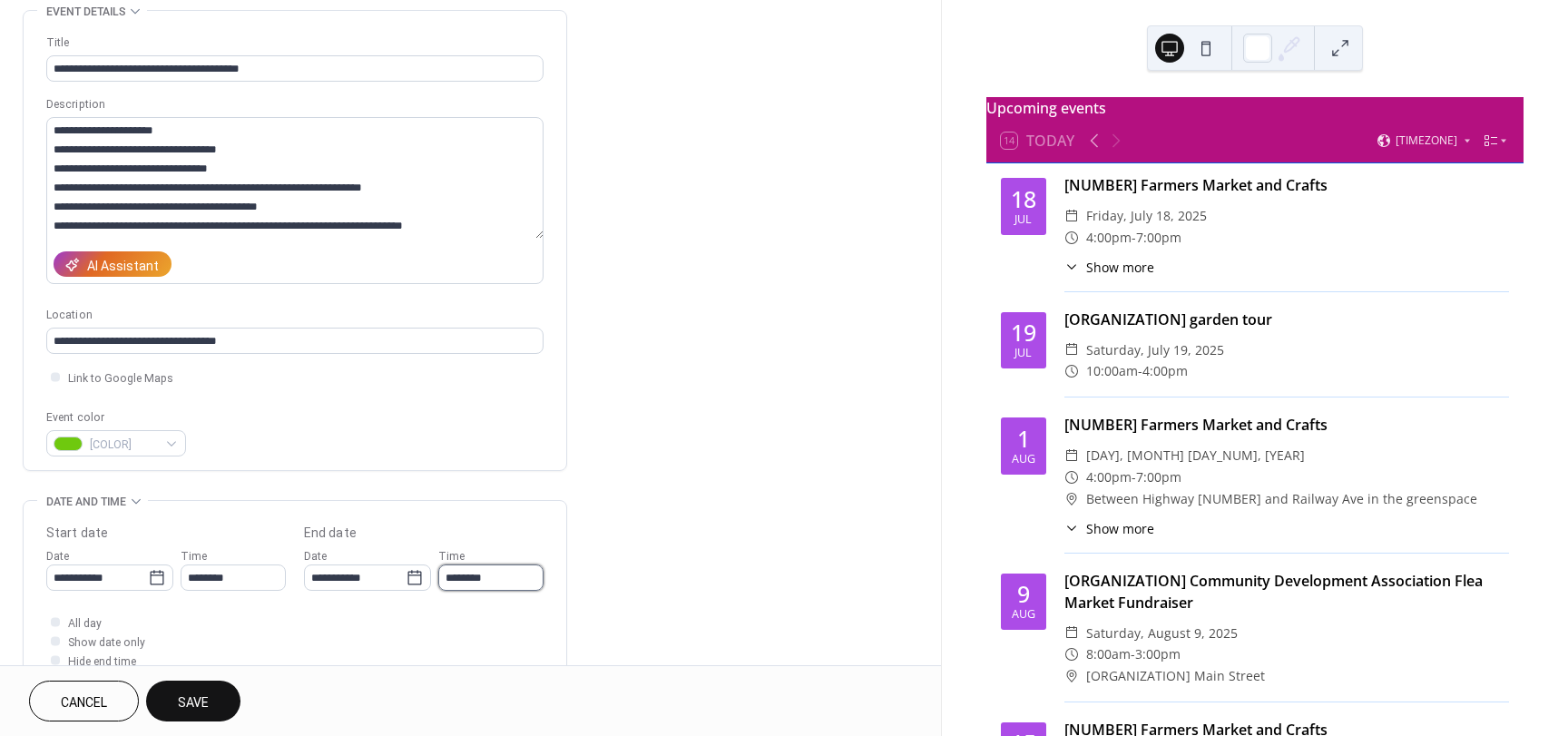 click on "********" at bounding box center [491, 577] 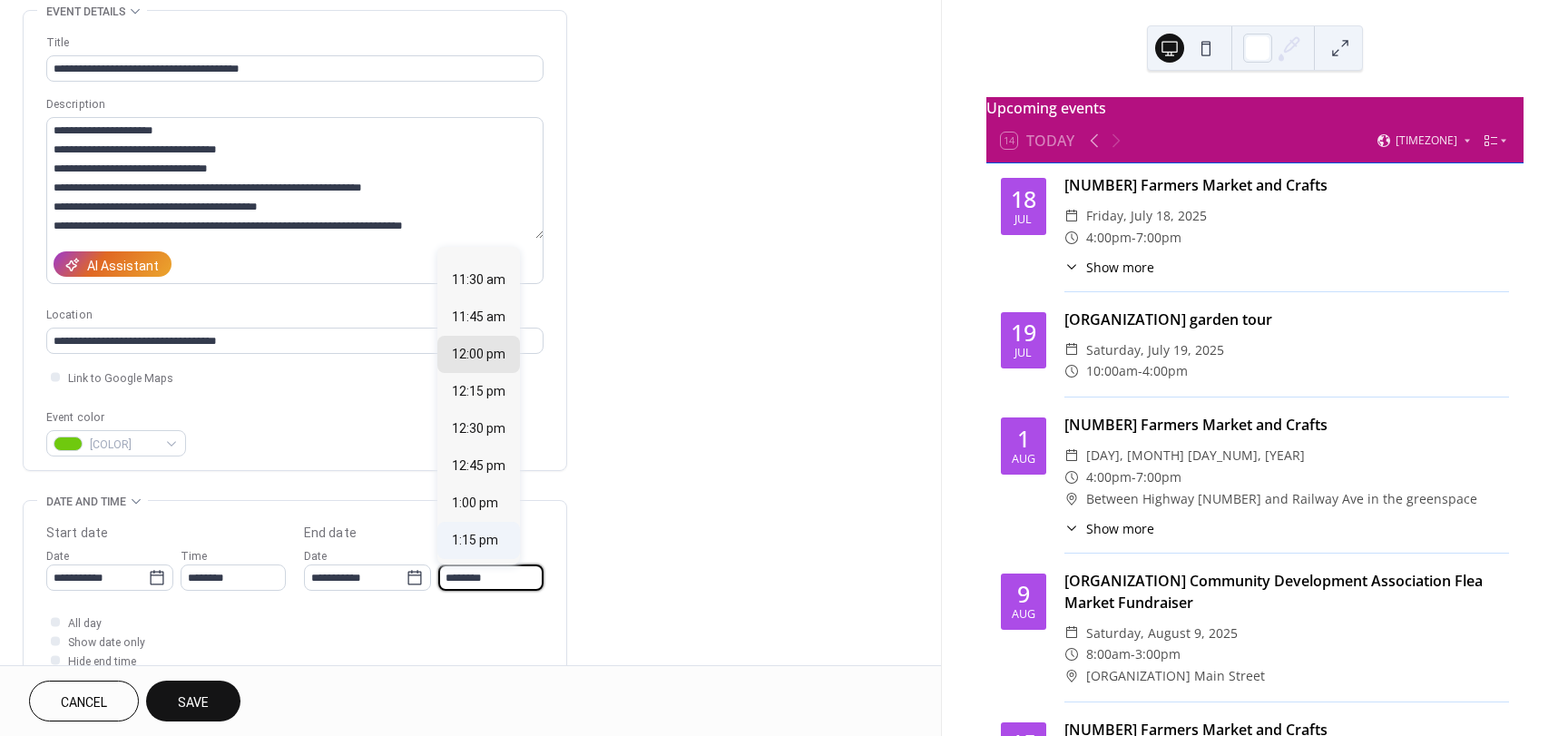 scroll, scrollTop: 182, scrollLeft: 0, axis: vertical 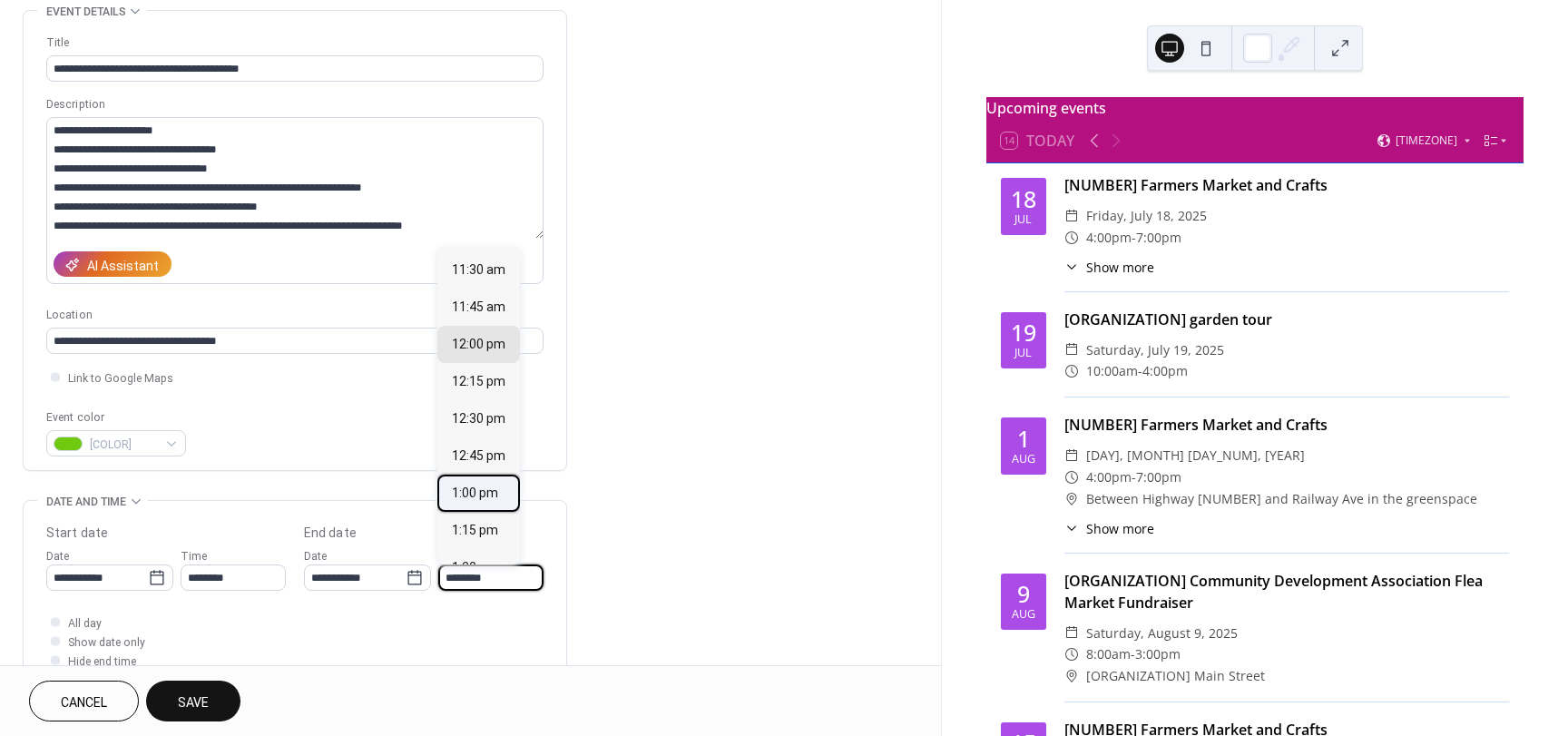 click on "1:00 pm" at bounding box center [475, 493] 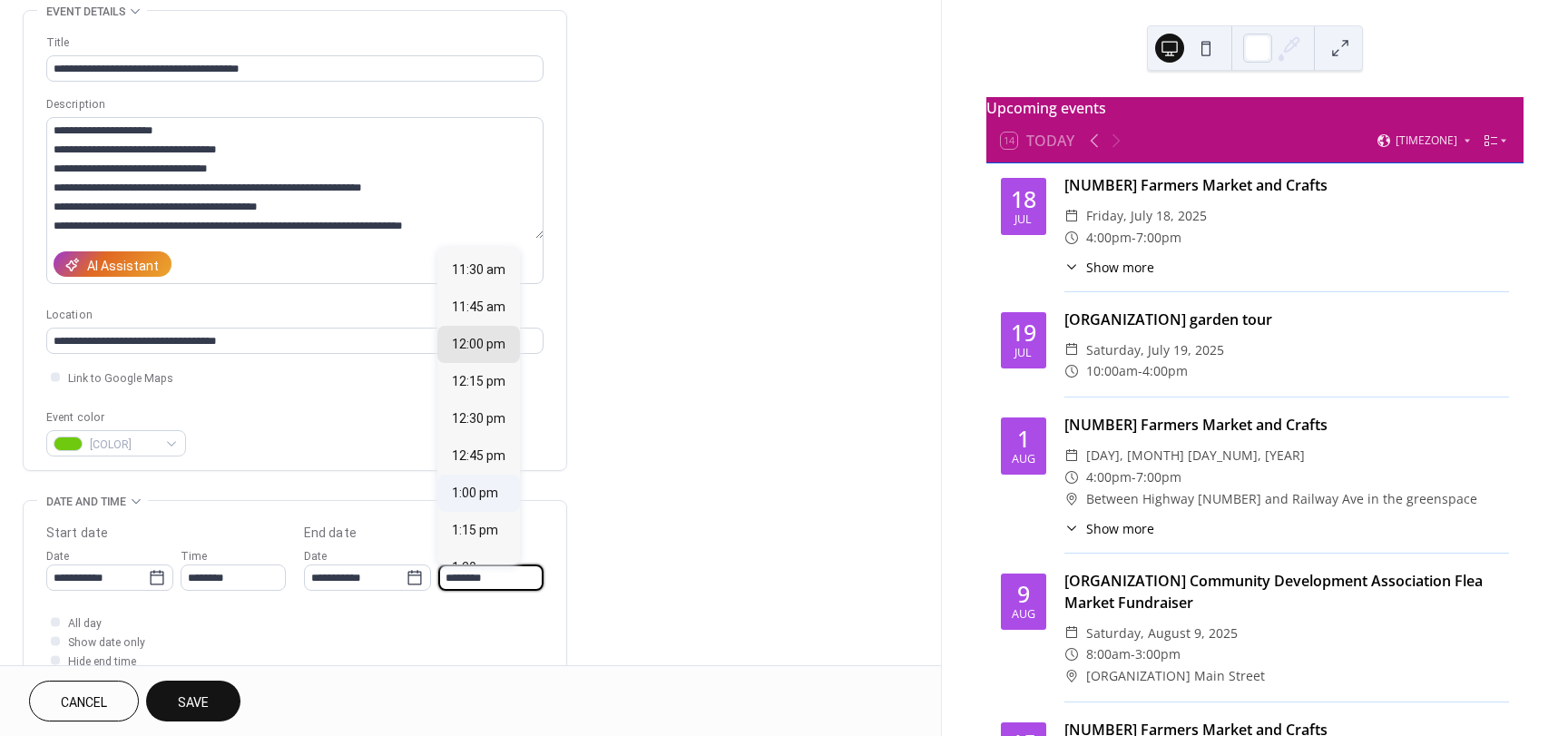 type on "*******" 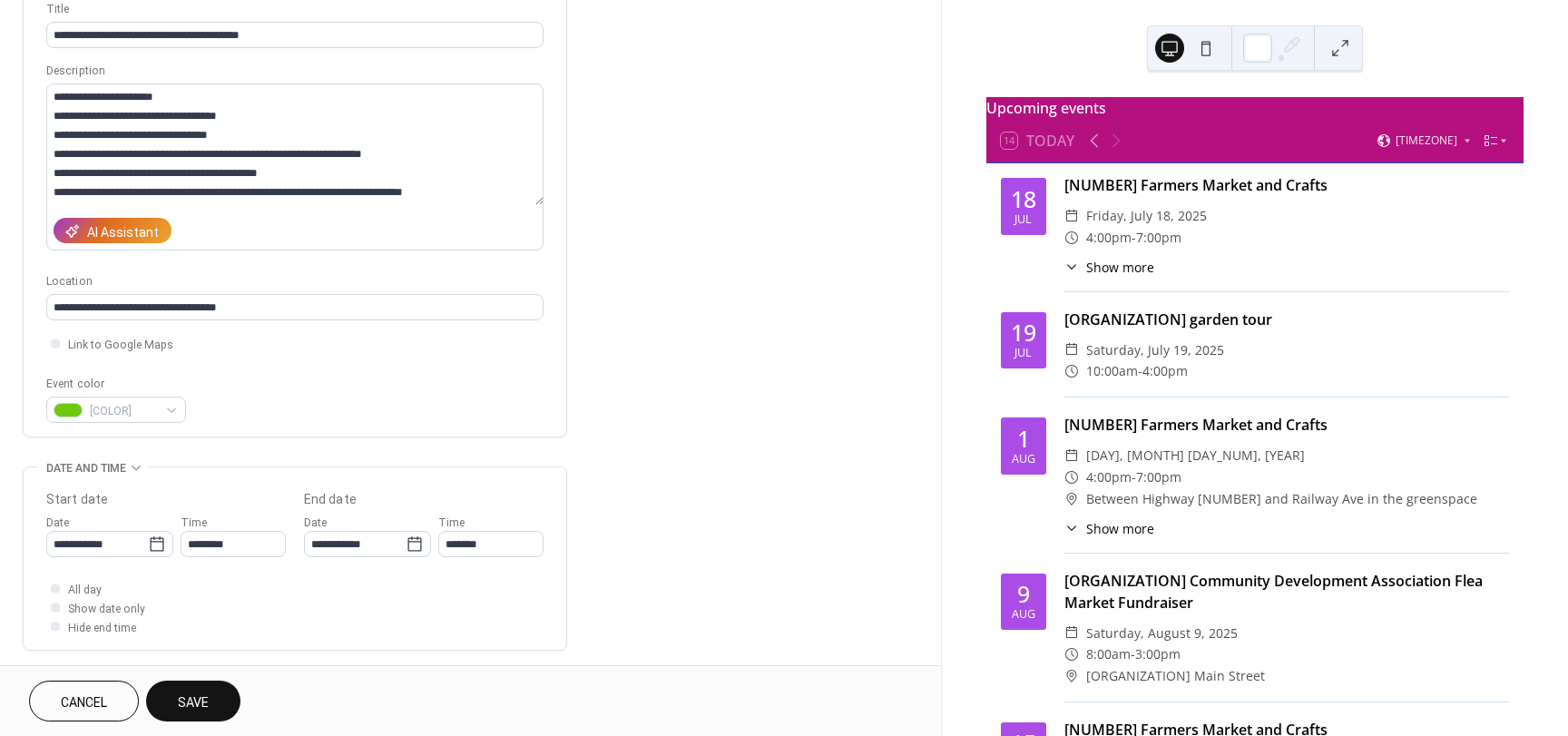 scroll, scrollTop: 182, scrollLeft: 0, axis: vertical 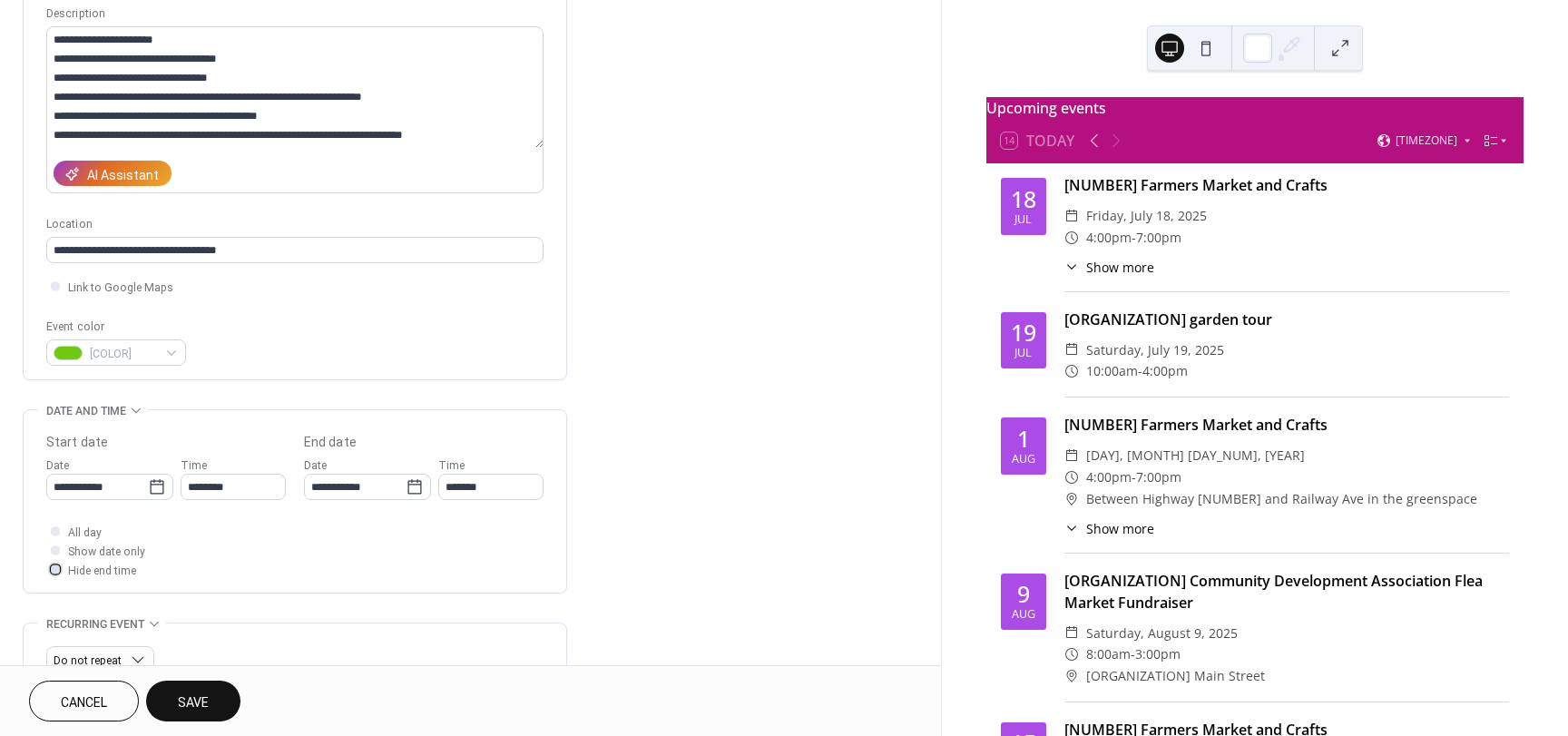 click at bounding box center (55, 569) 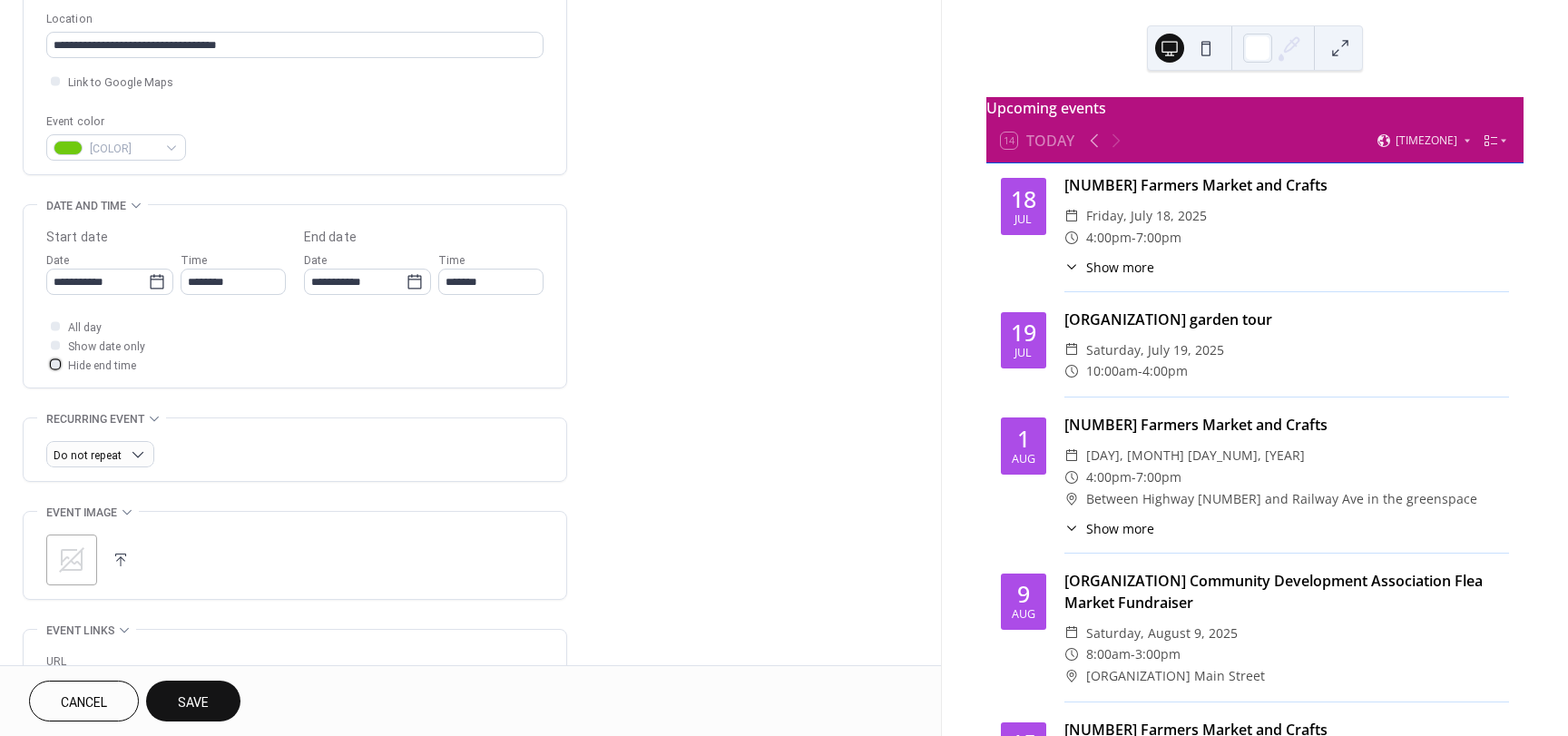 scroll, scrollTop: 454, scrollLeft: 0, axis: vertical 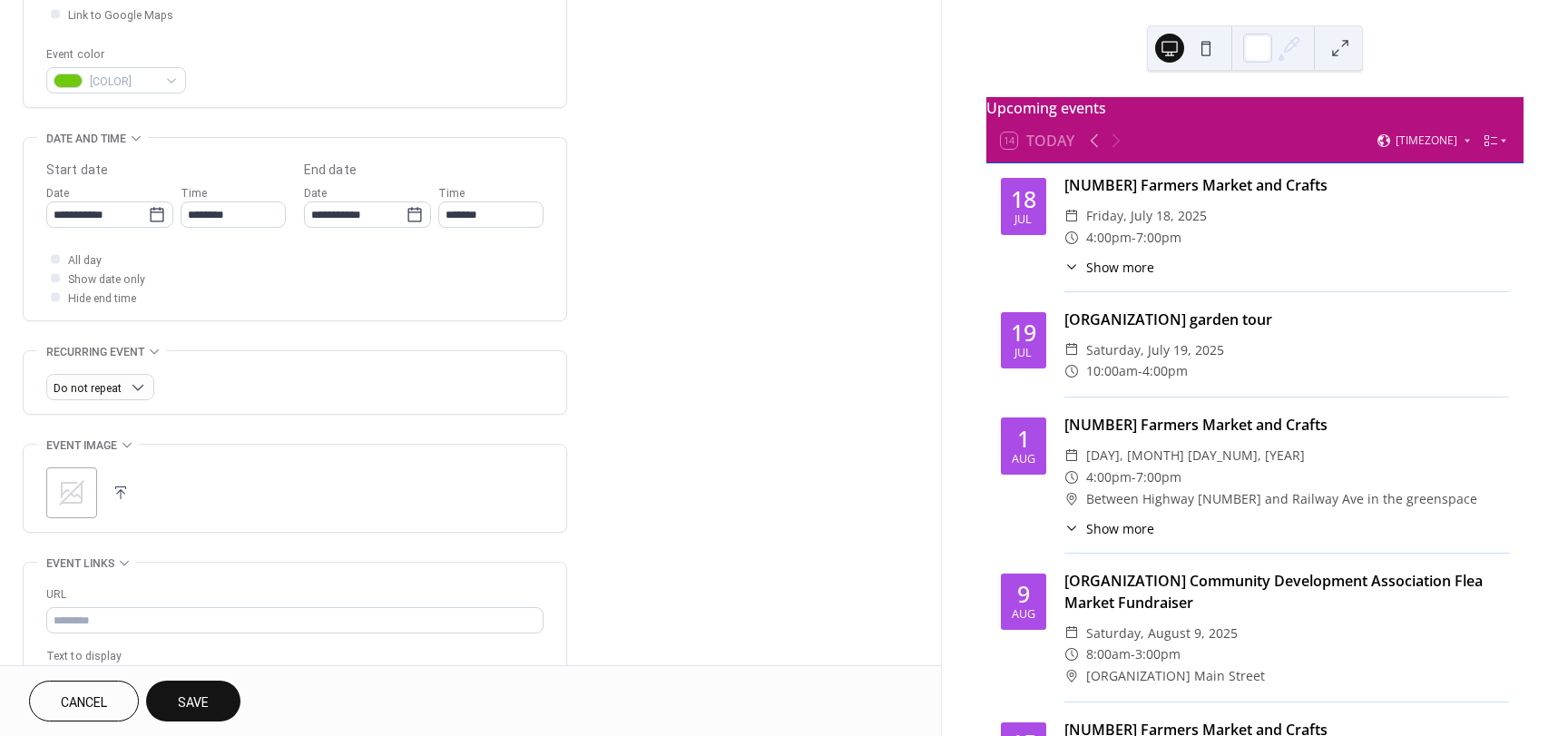 click on ";" at bounding box center (72, 493) 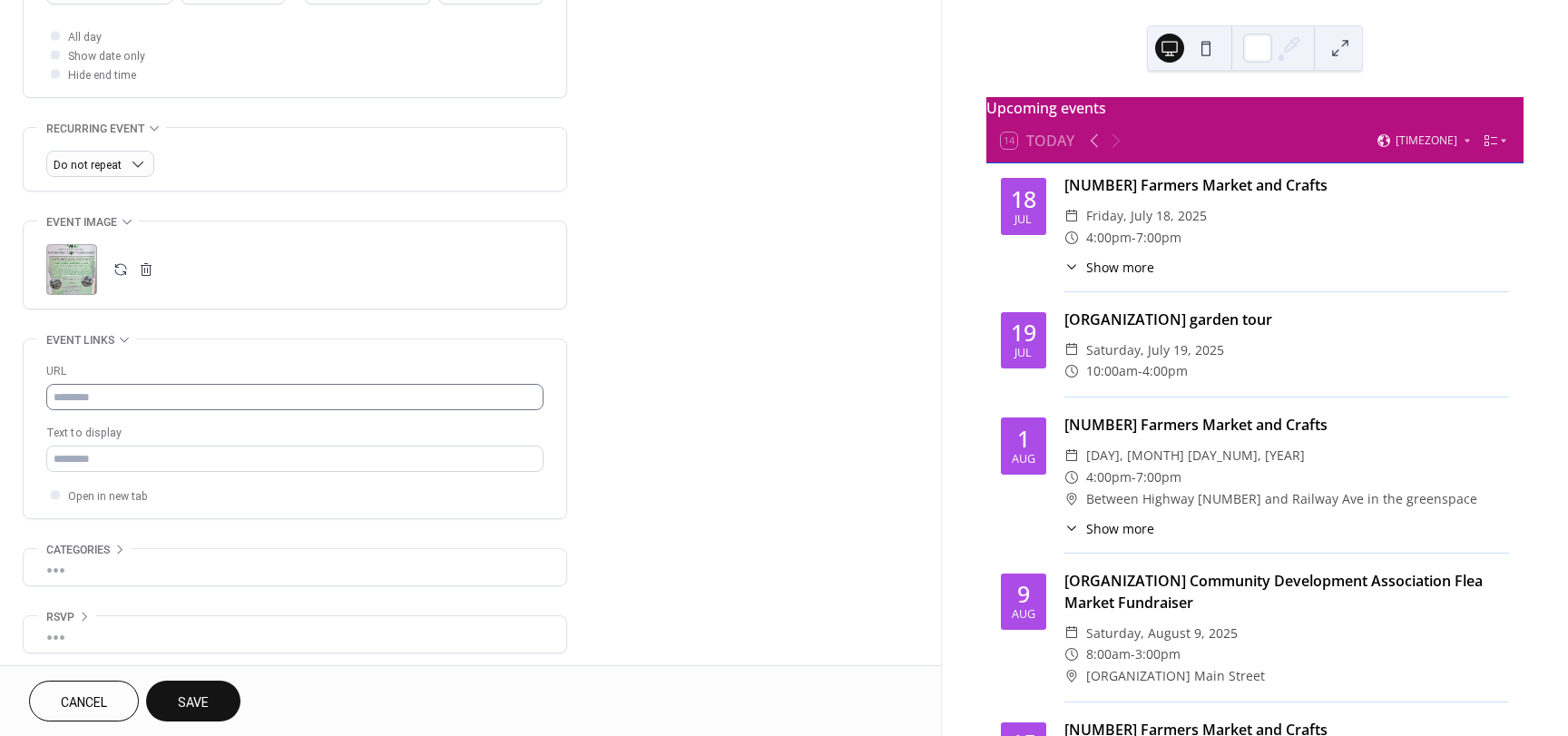 scroll, scrollTop: 683, scrollLeft: 0, axis: vertical 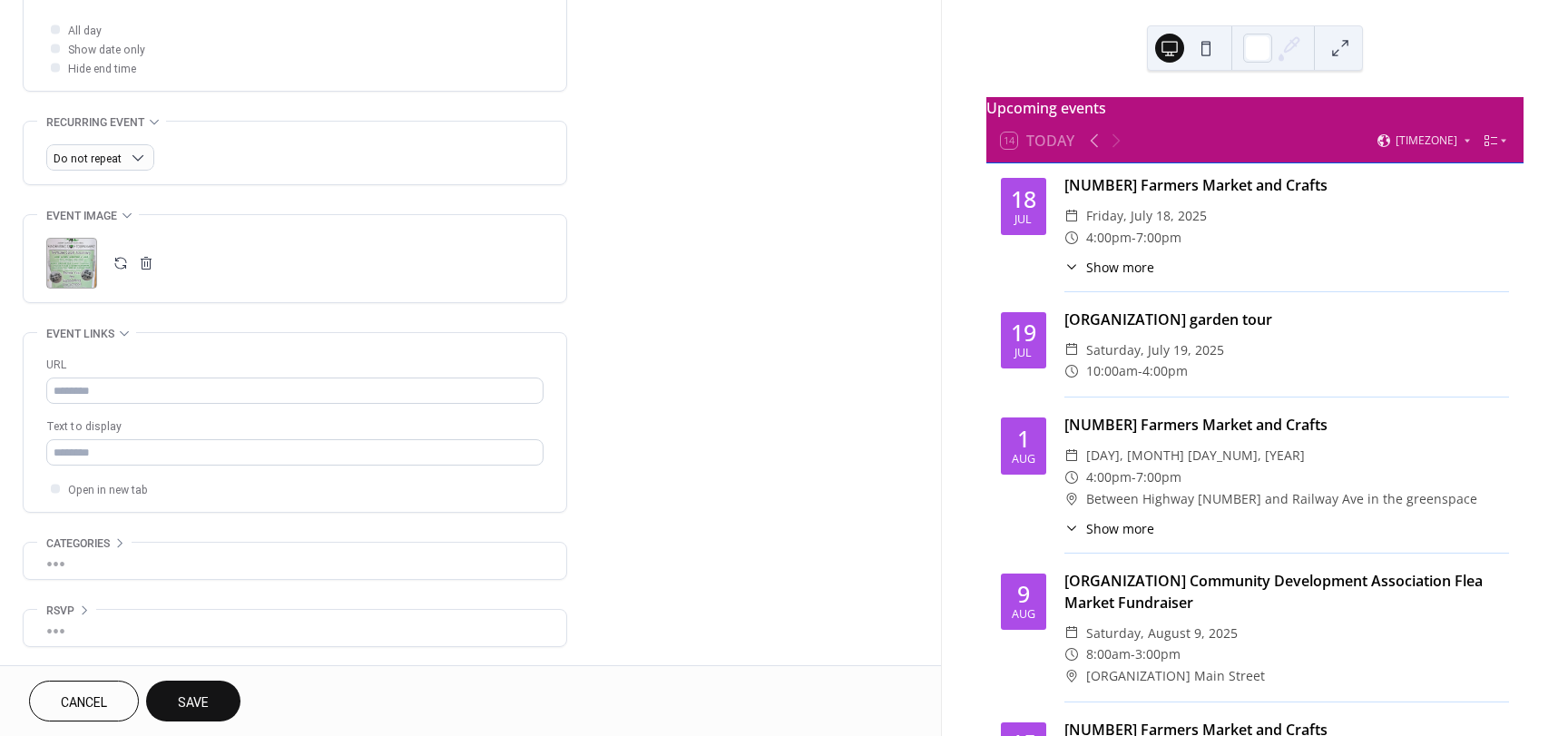 click on "•••" at bounding box center [295, 628] 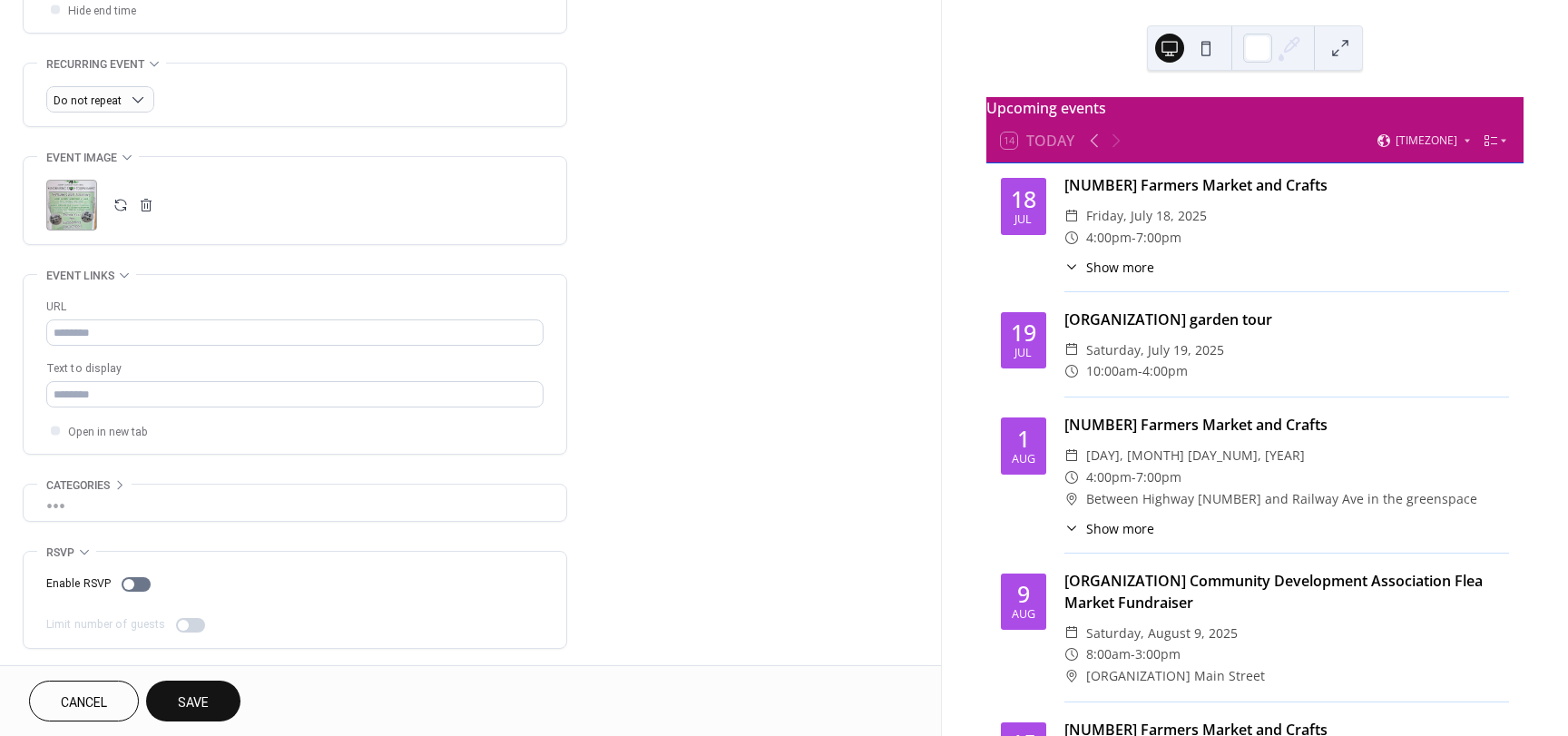 scroll, scrollTop: 743, scrollLeft: 0, axis: vertical 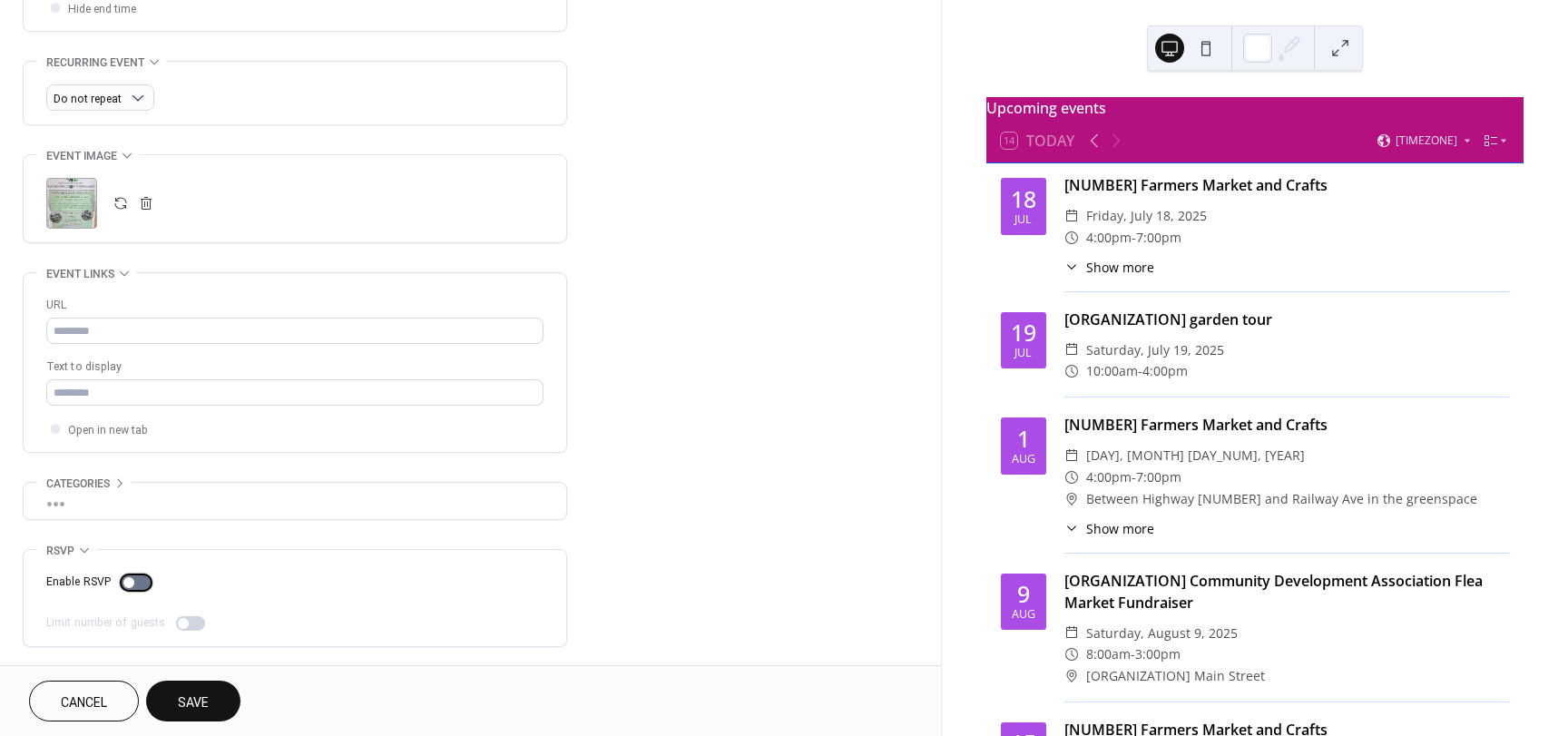 click at bounding box center (129, 583) 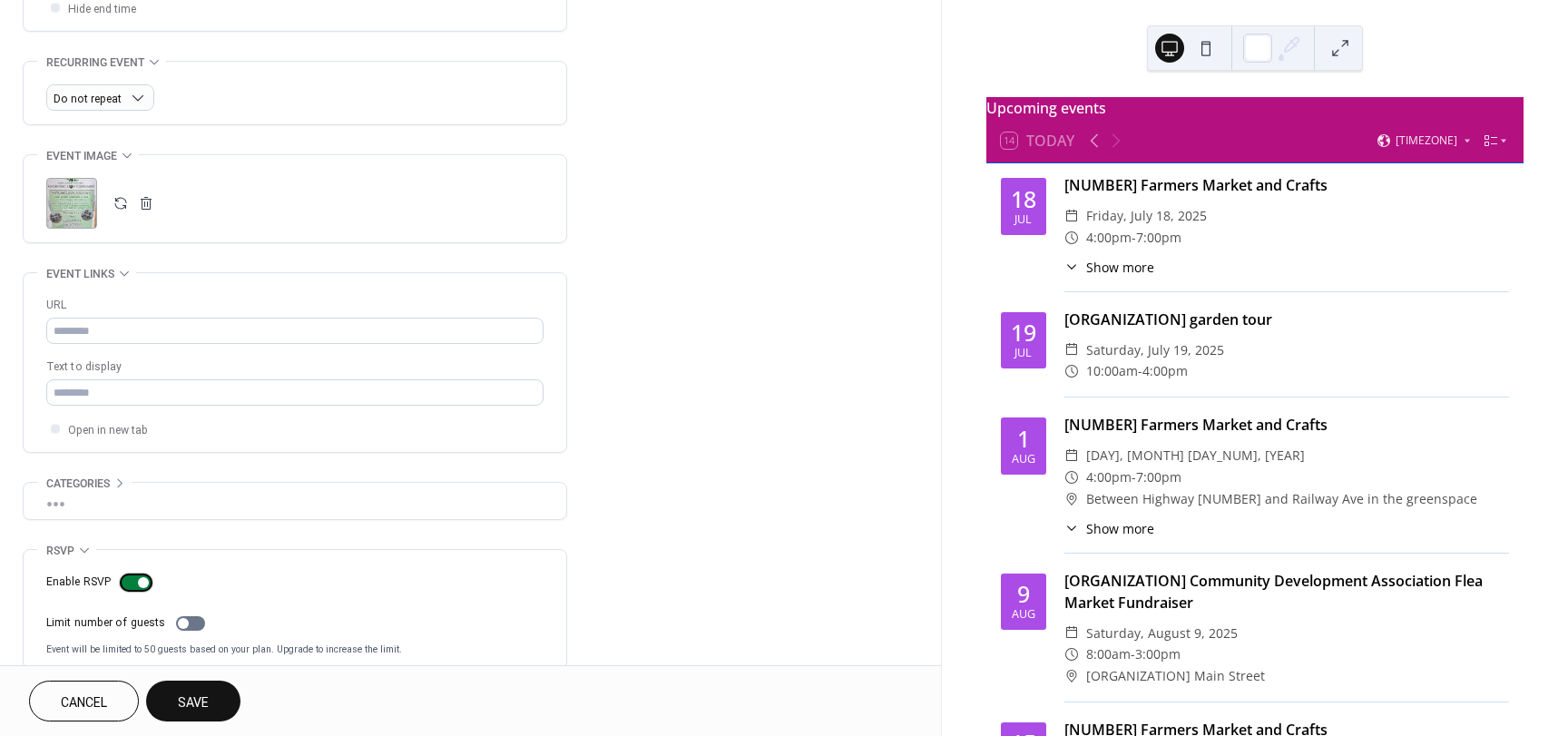 click at bounding box center (136, 583) 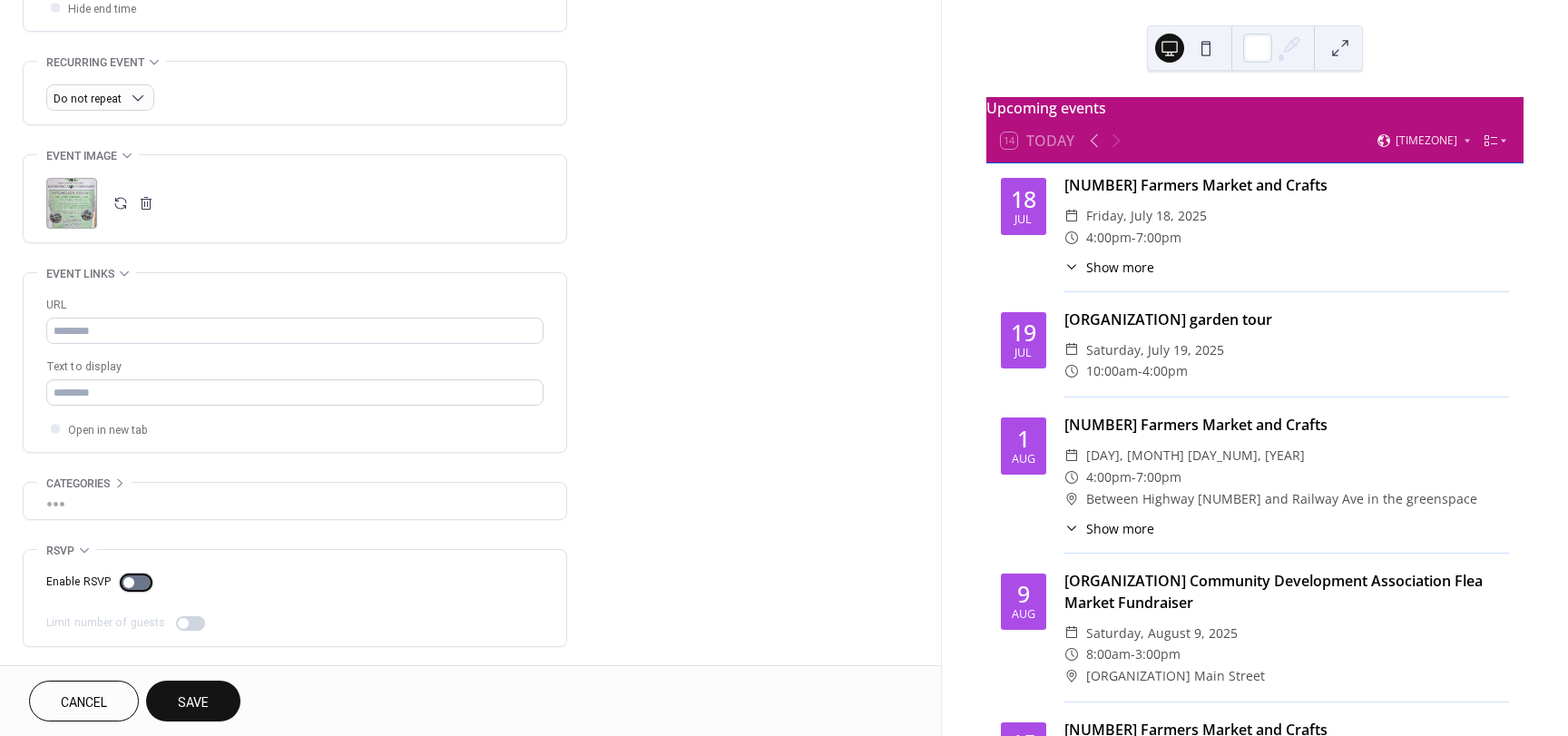 click at bounding box center (129, 583) 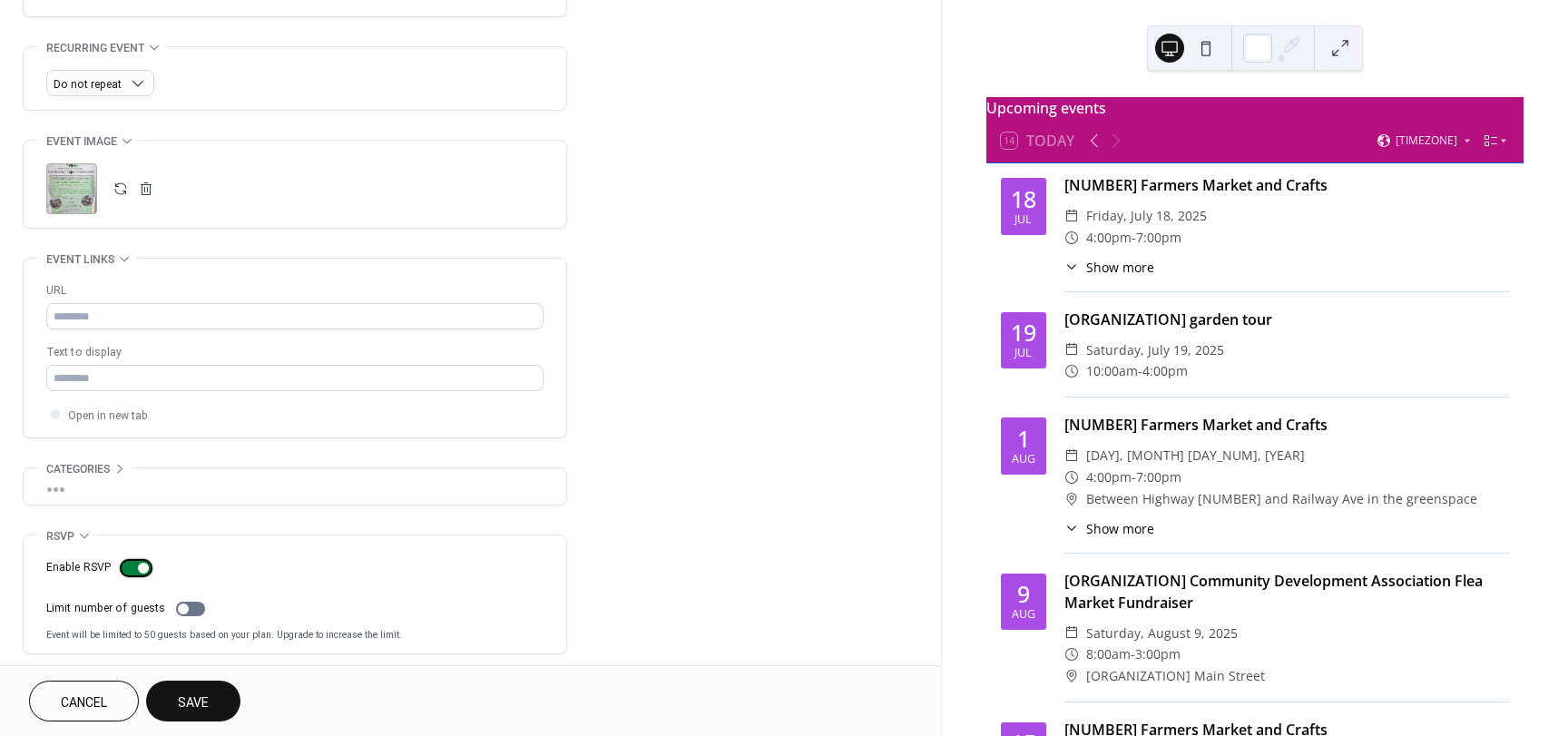 scroll, scrollTop: 765, scrollLeft: 0, axis: vertical 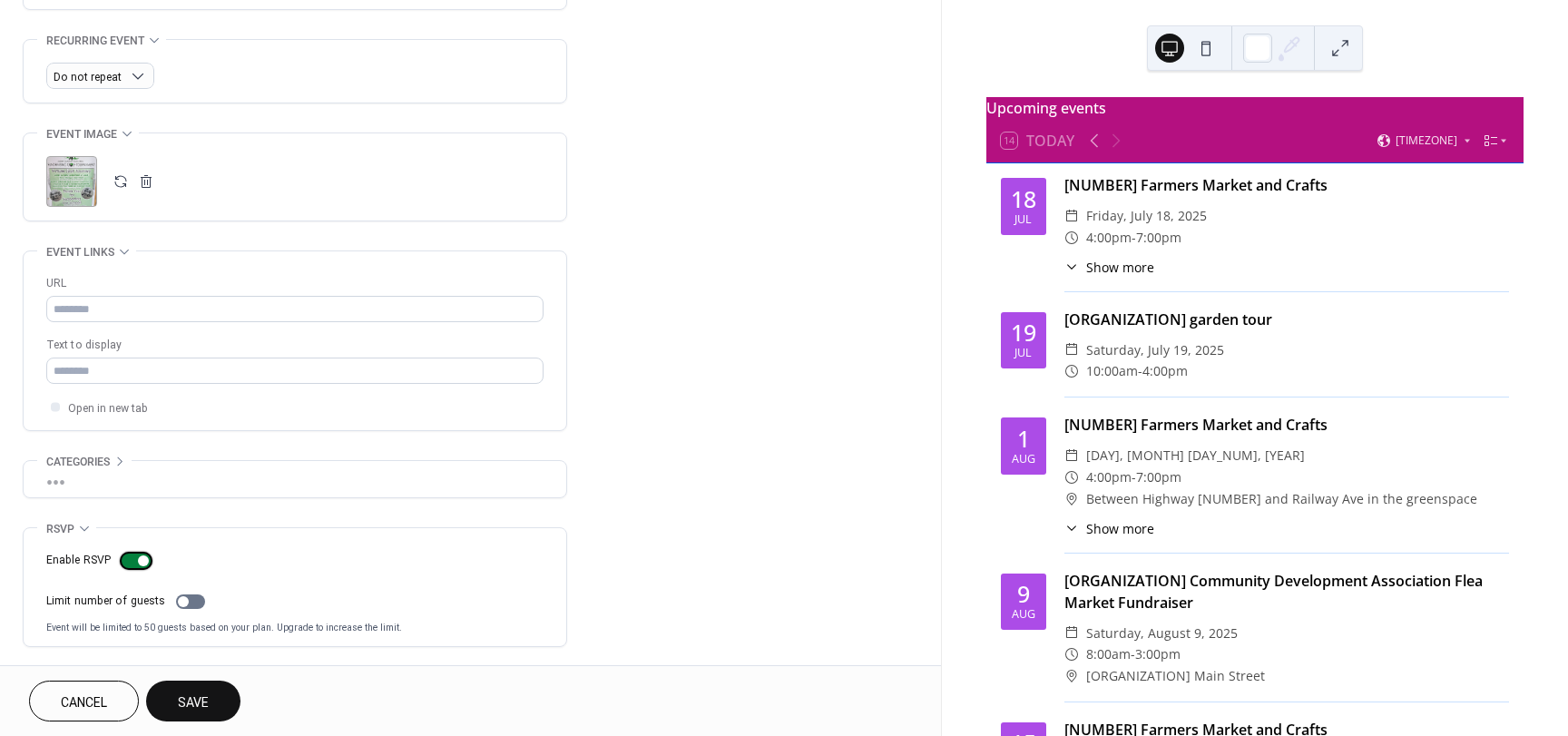 click at bounding box center [136, 561] 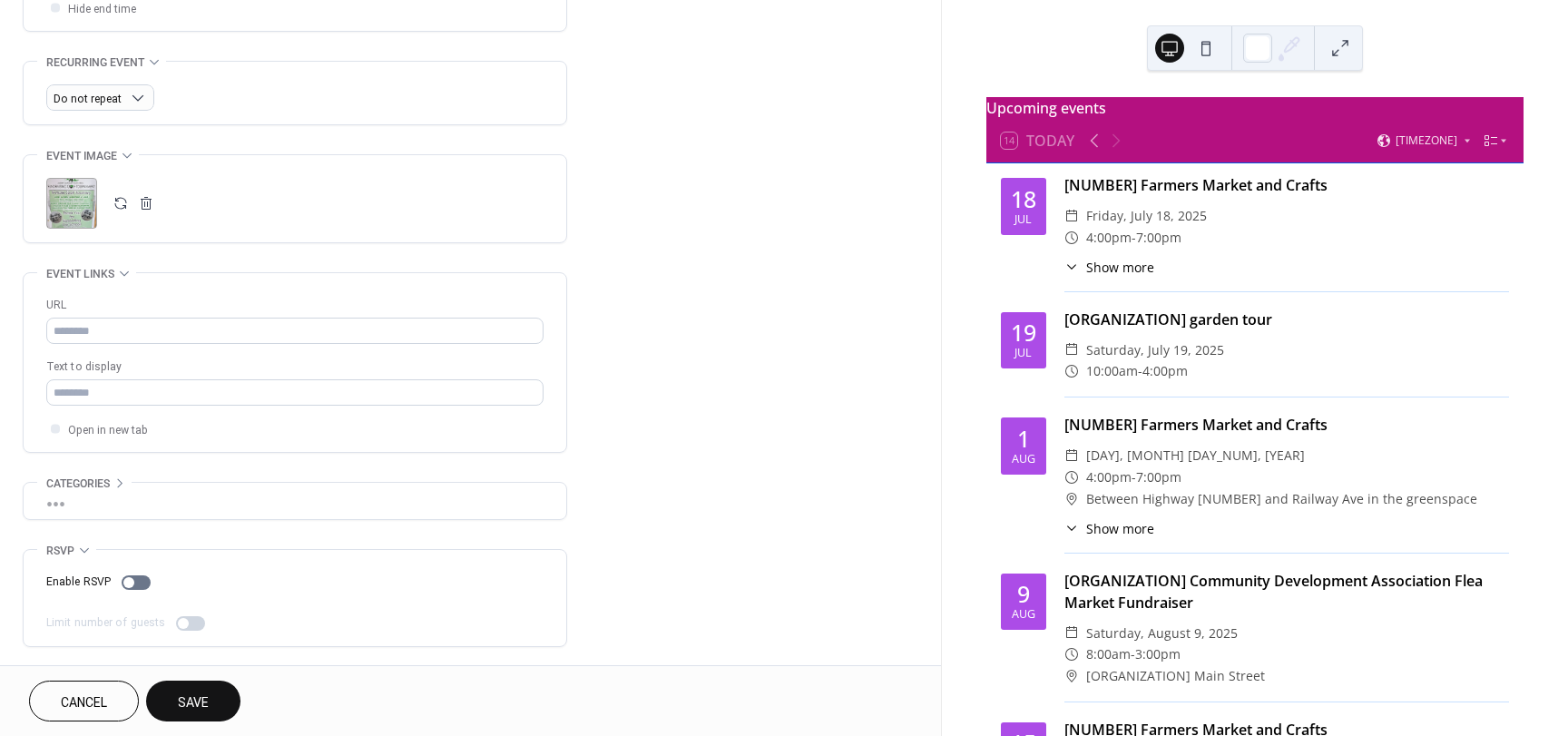 click on "•••" at bounding box center [295, 501] 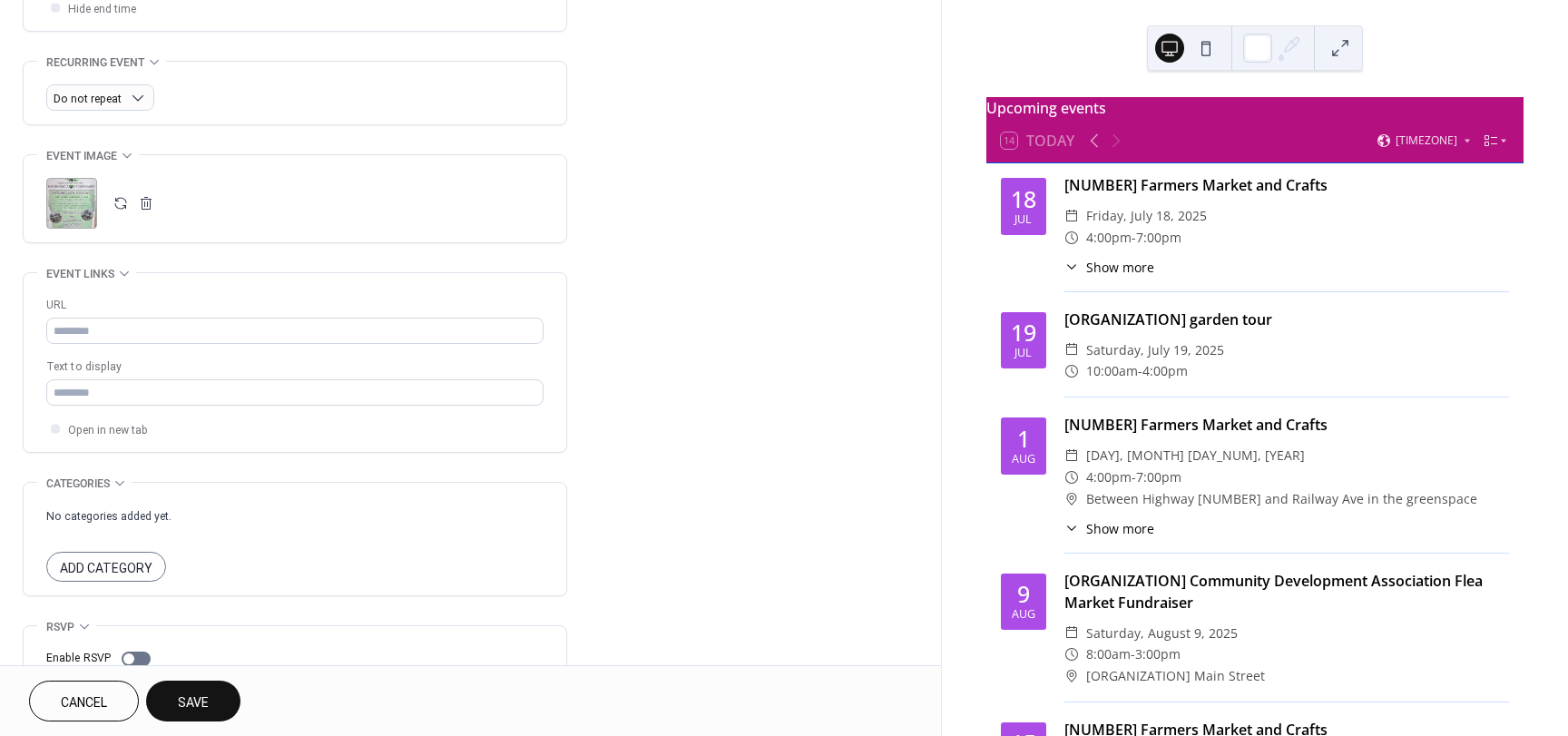 scroll, scrollTop: 743, scrollLeft: 0, axis: vertical 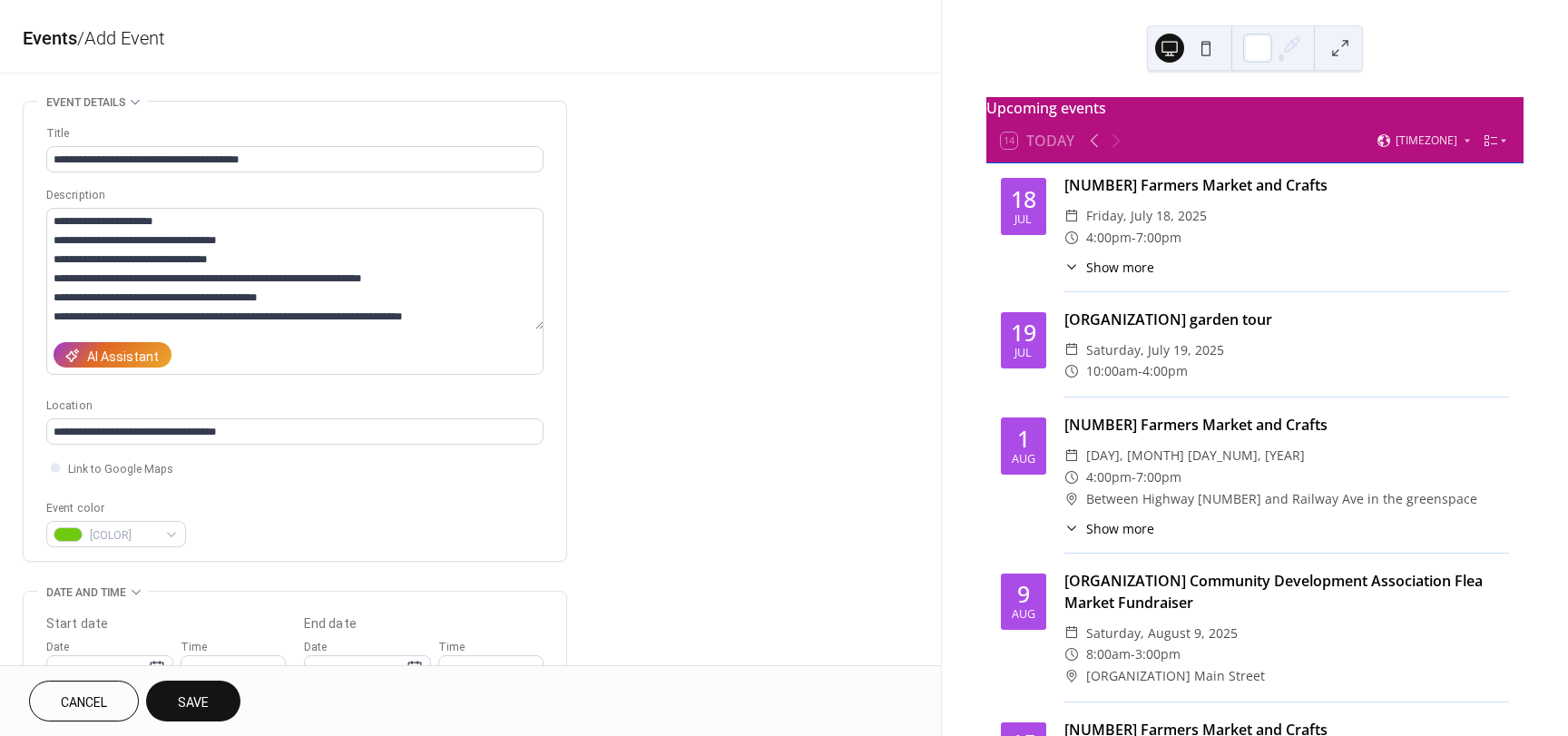 click on "Save" at bounding box center (193, 702) 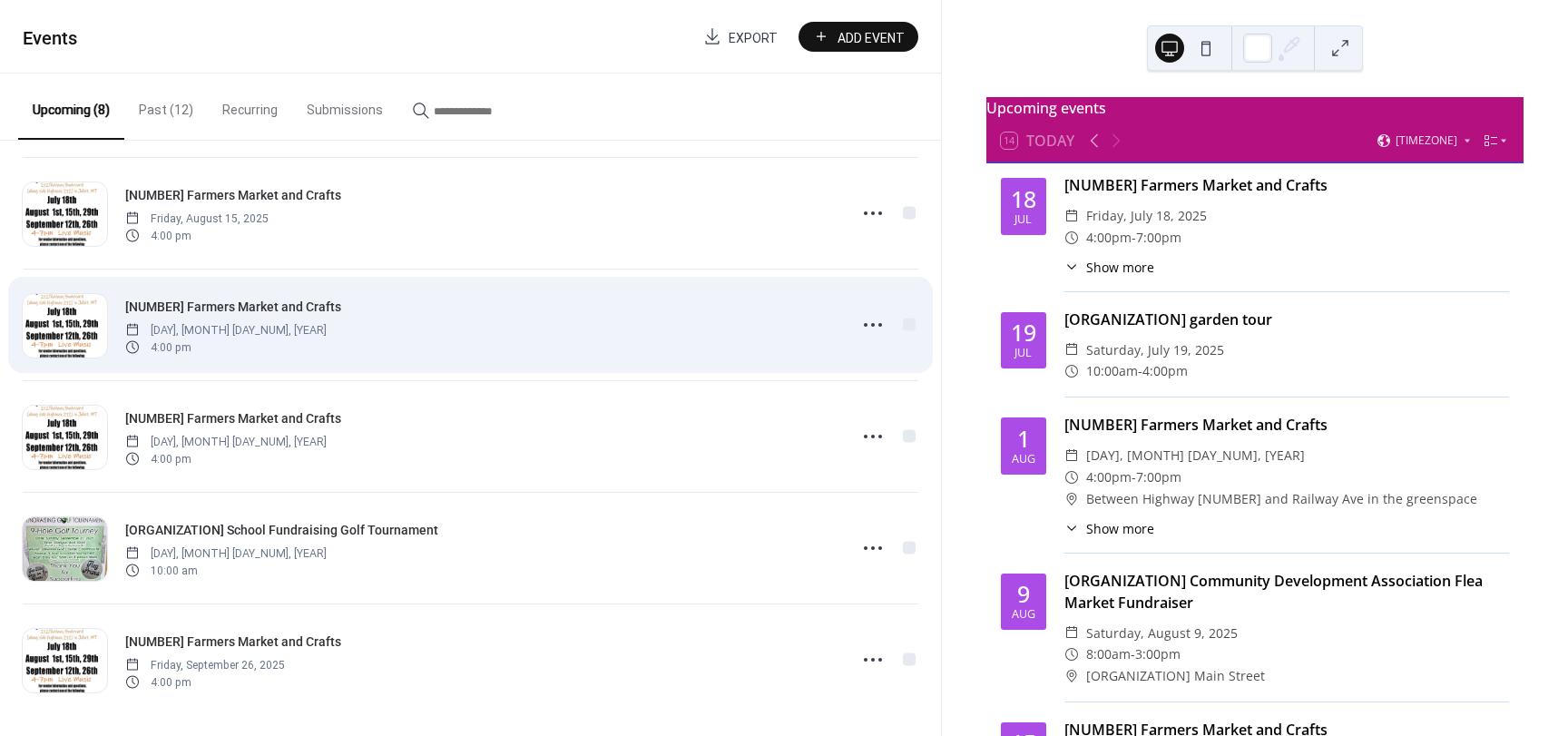 scroll, scrollTop: 351, scrollLeft: 0, axis: vertical 